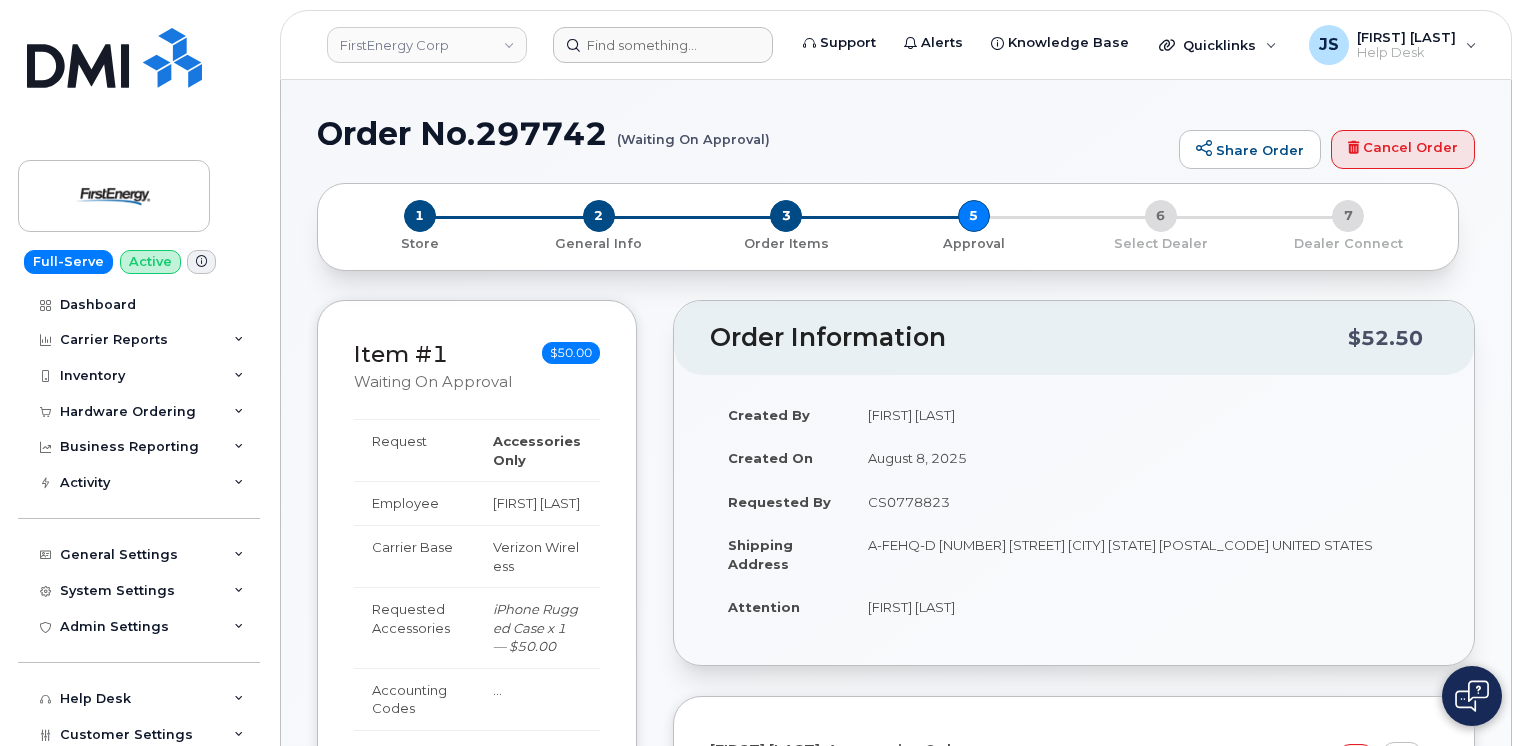 scroll, scrollTop: 0, scrollLeft: 0, axis: both 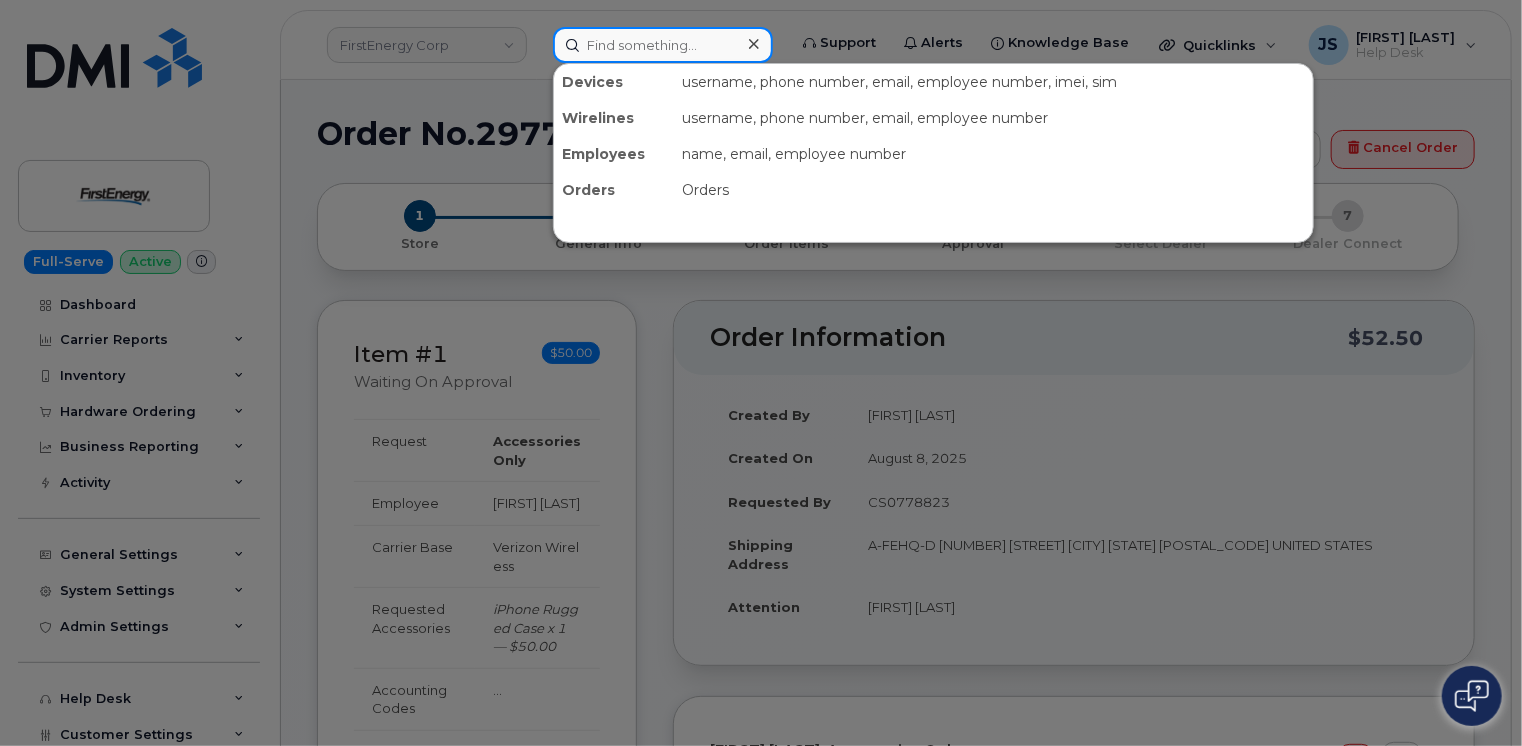 paste on "(949) 412-7497" 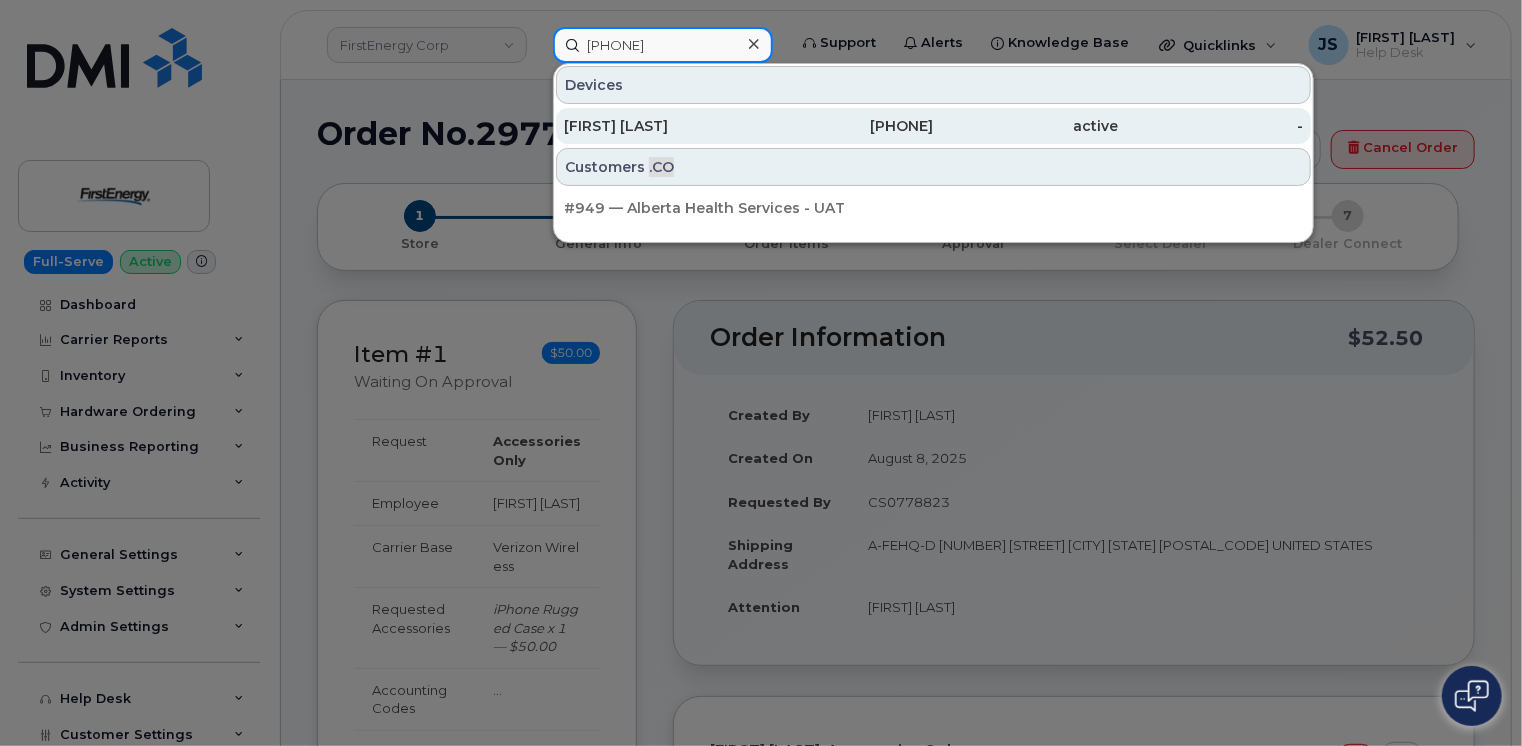 type on "(949) 412-7497" 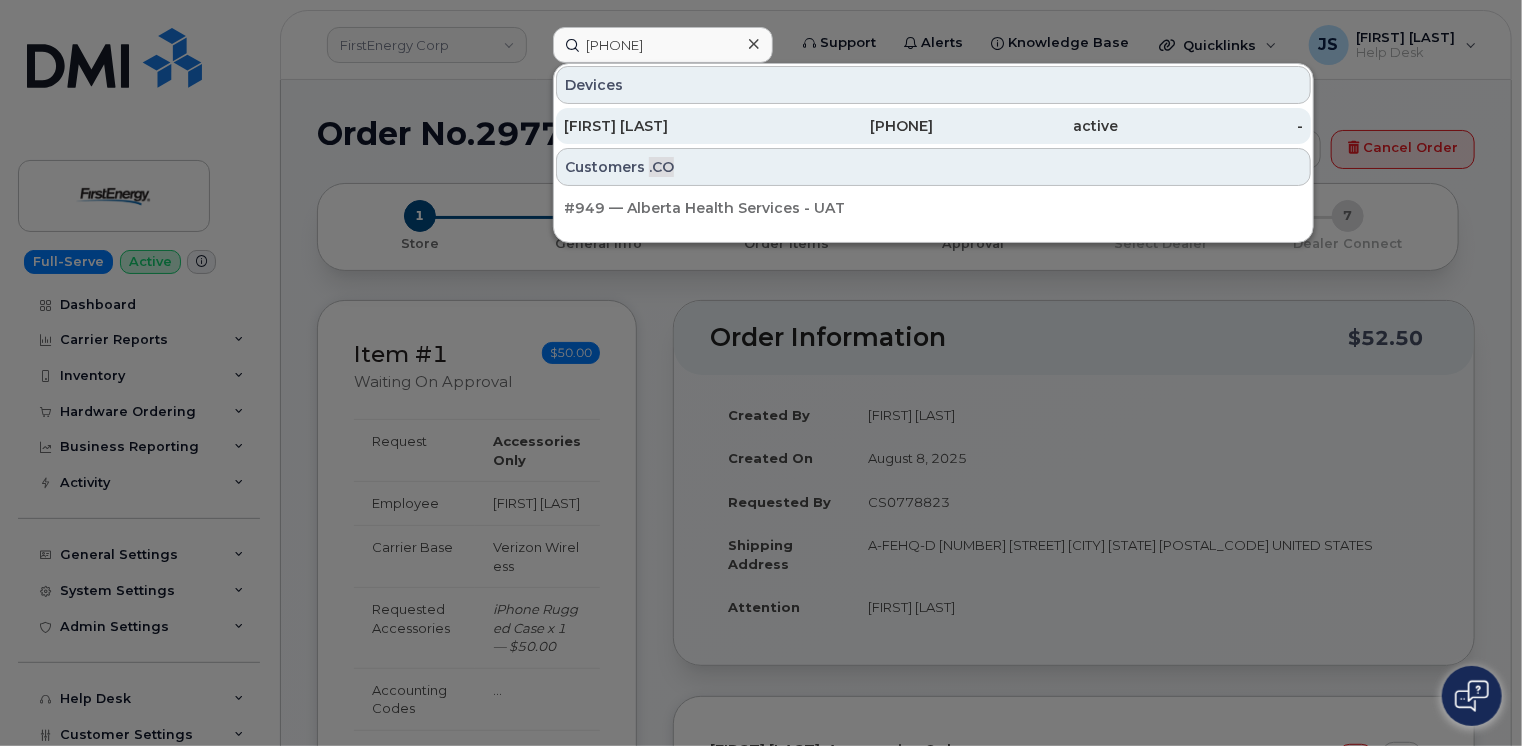 click on "Danielle Frazer" 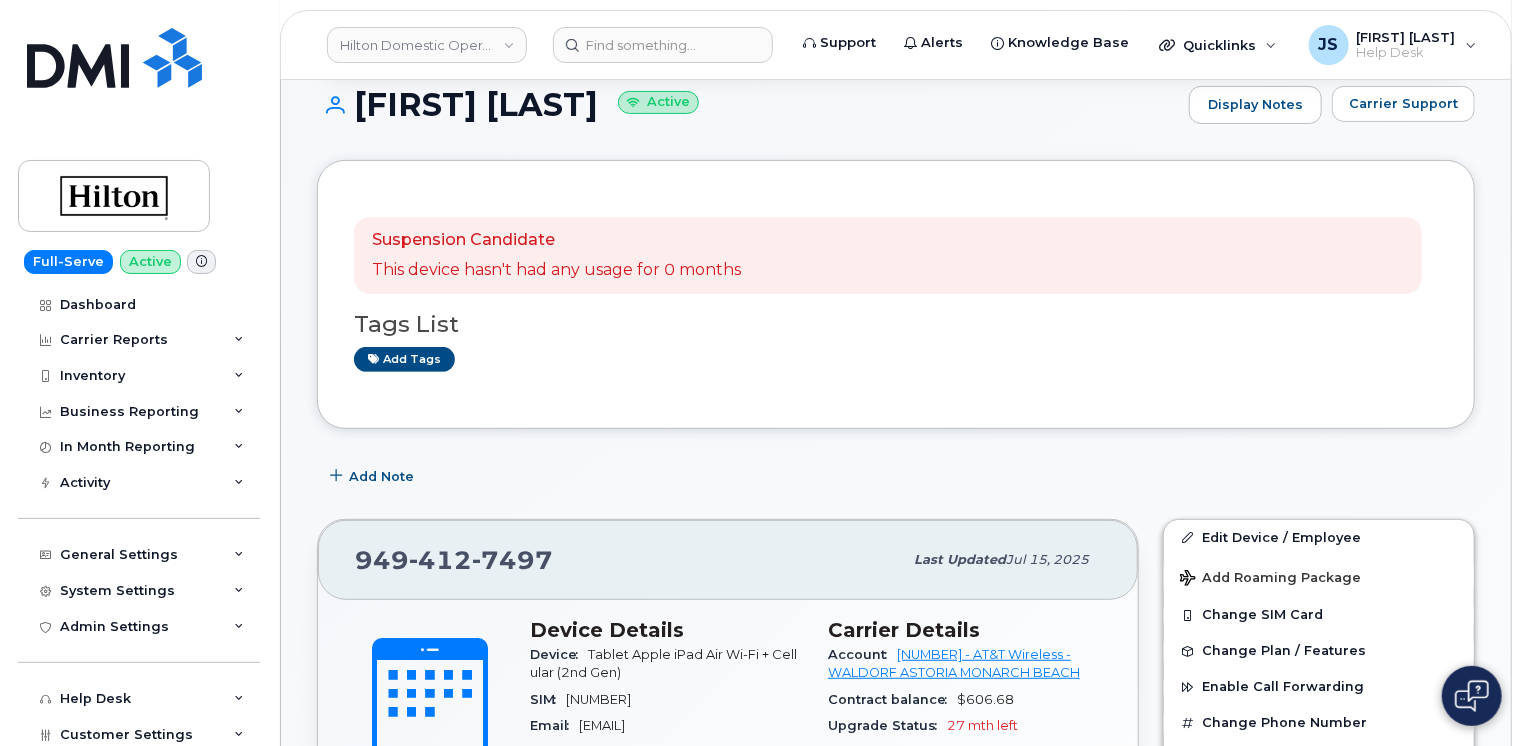 scroll, scrollTop: 0, scrollLeft: 0, axis: both 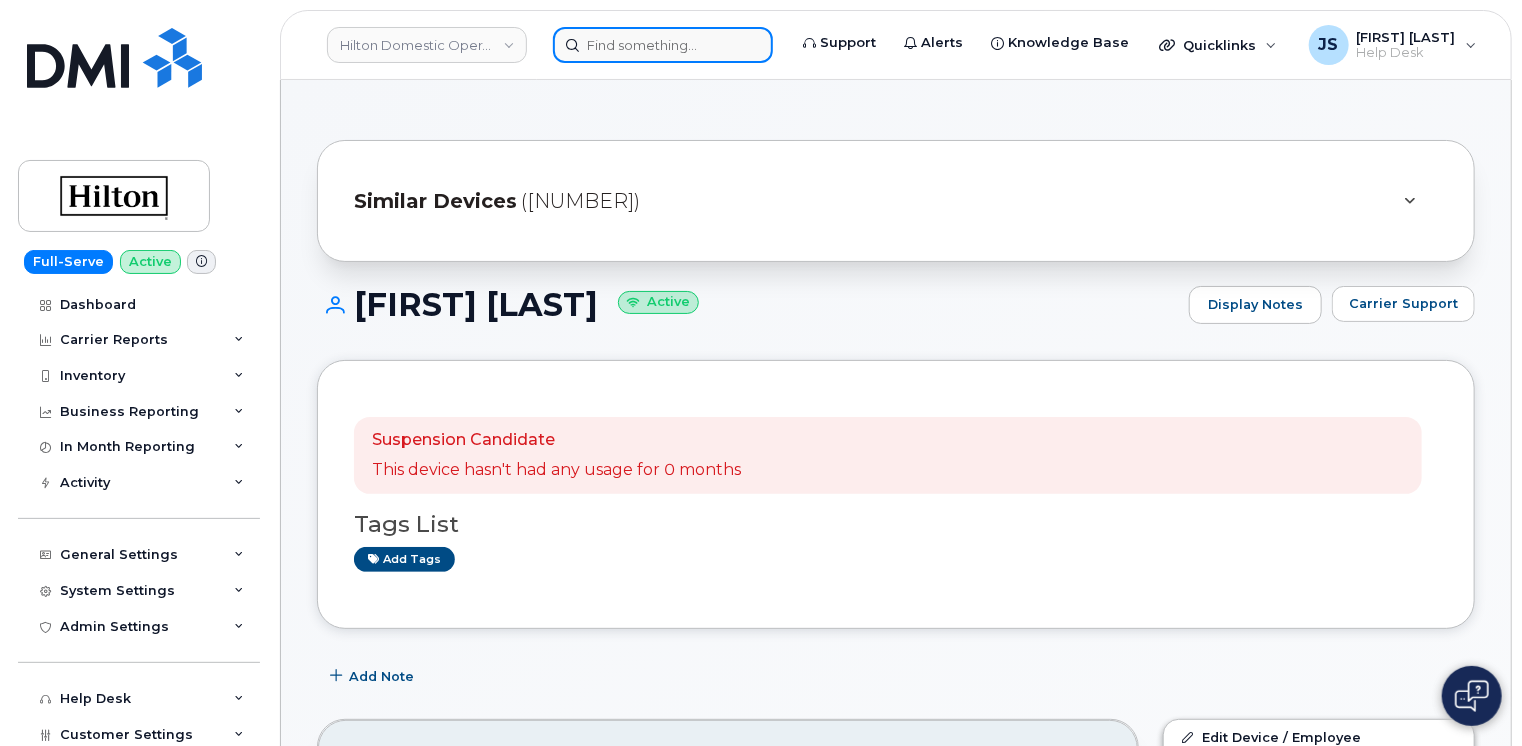 click 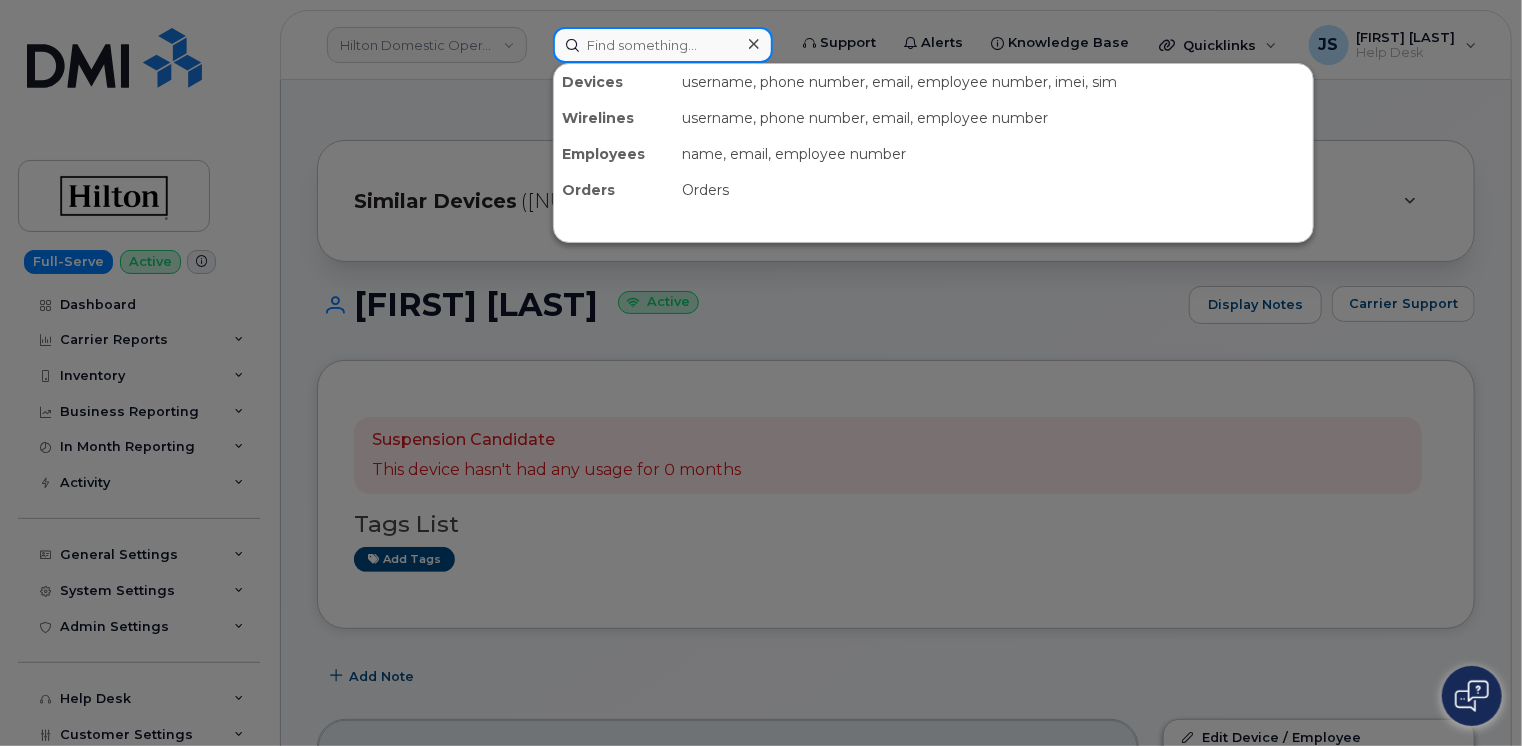 paste on "1131.71340550.7600007" 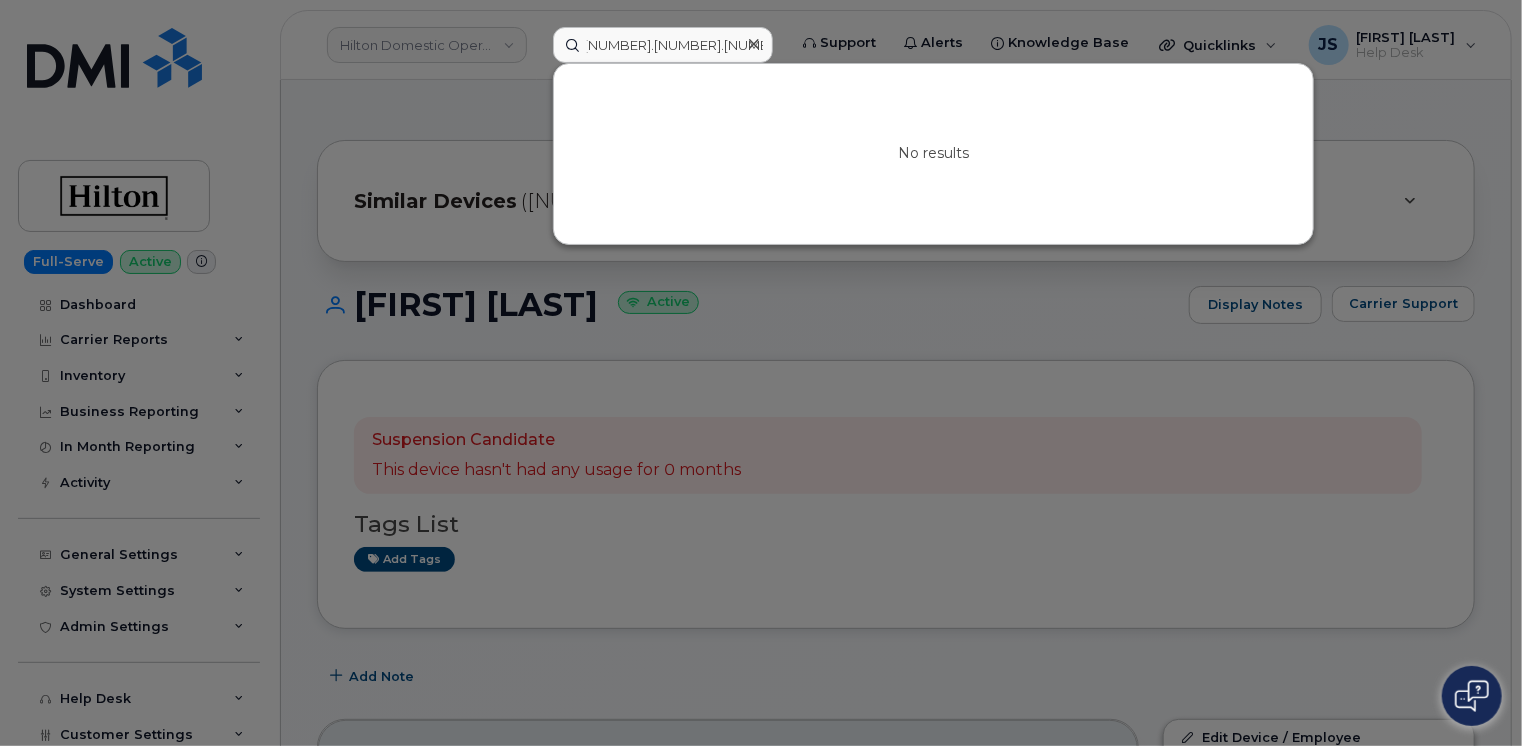 scroll, scrollTop: 0, scrollLeft: 0, axis: both 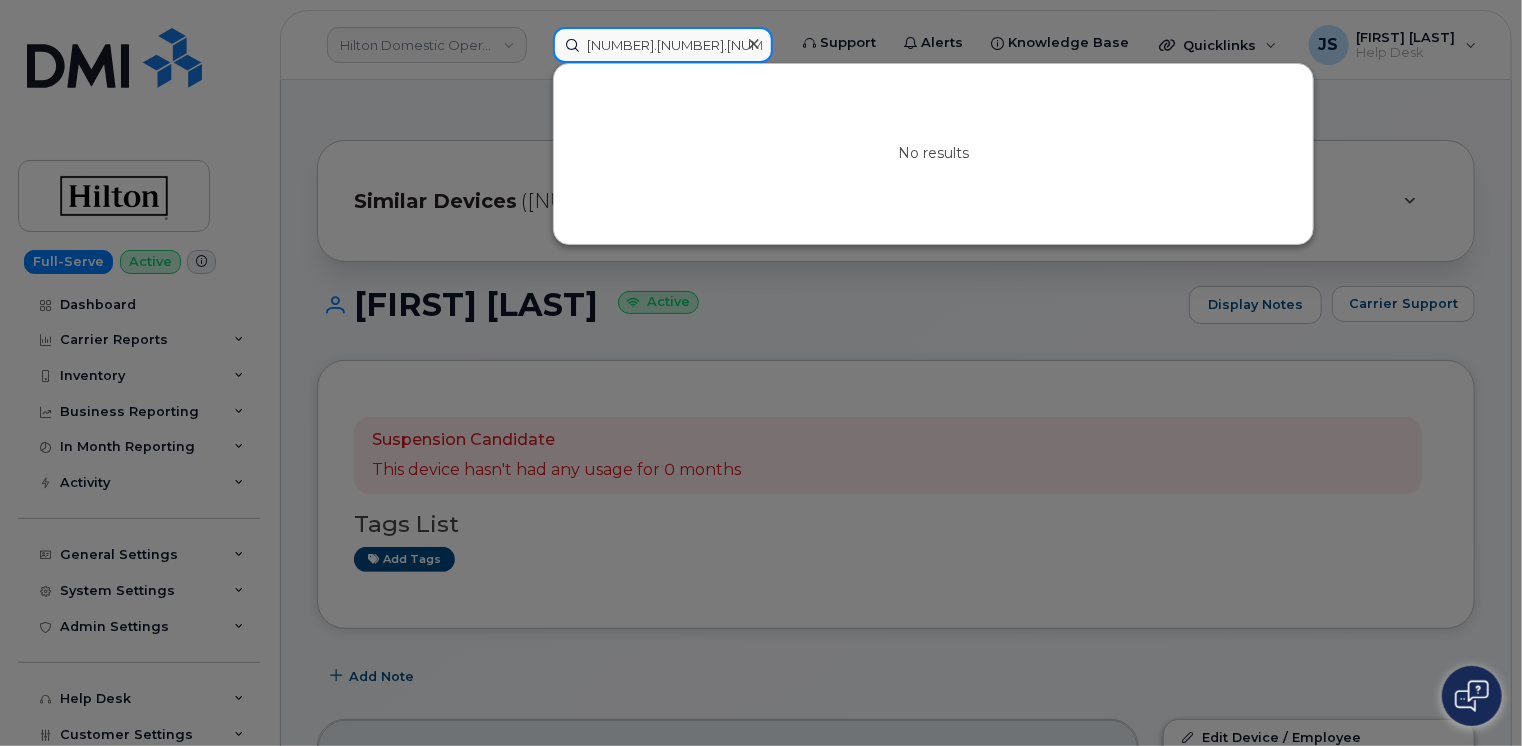 click on "1131.71340550.7600007" 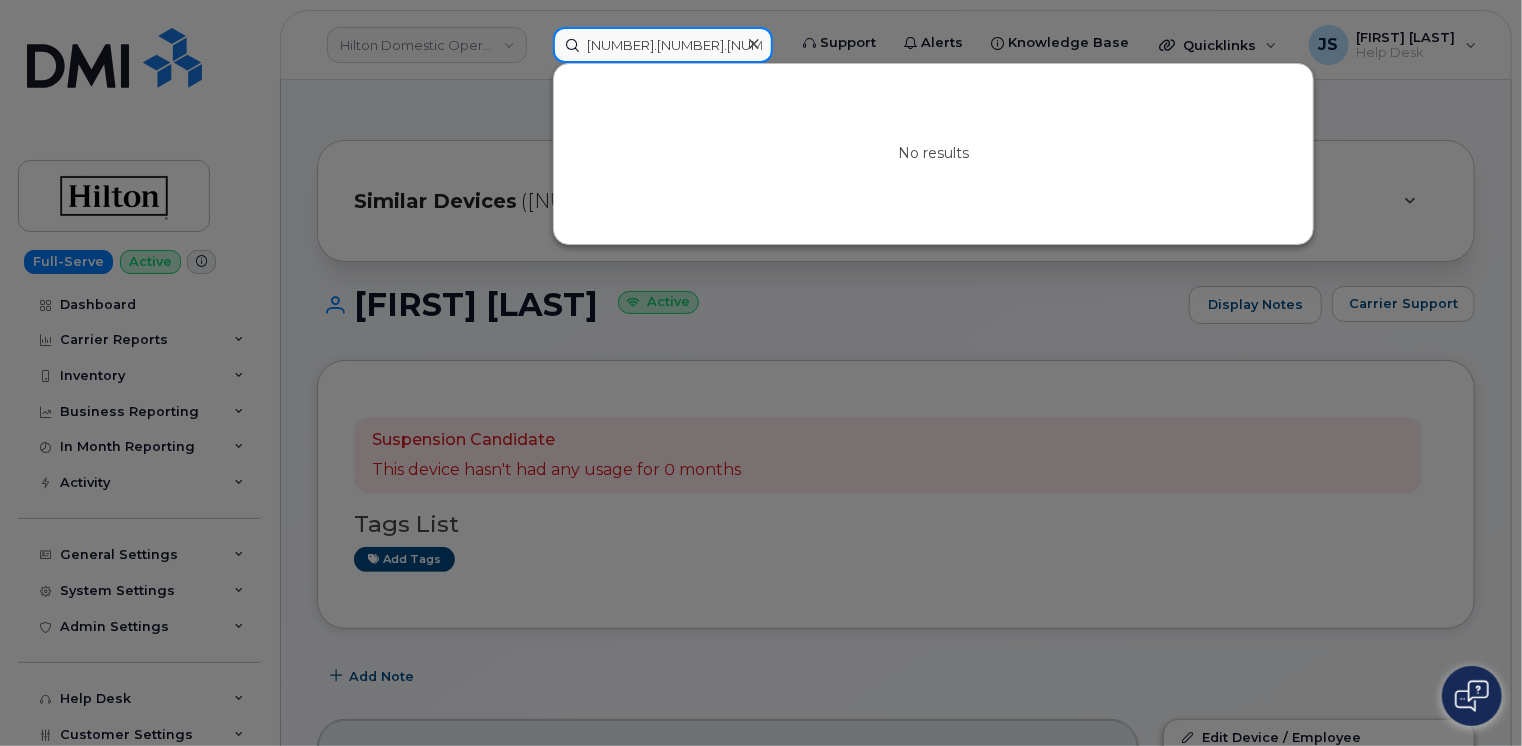 paste on "6108586625" 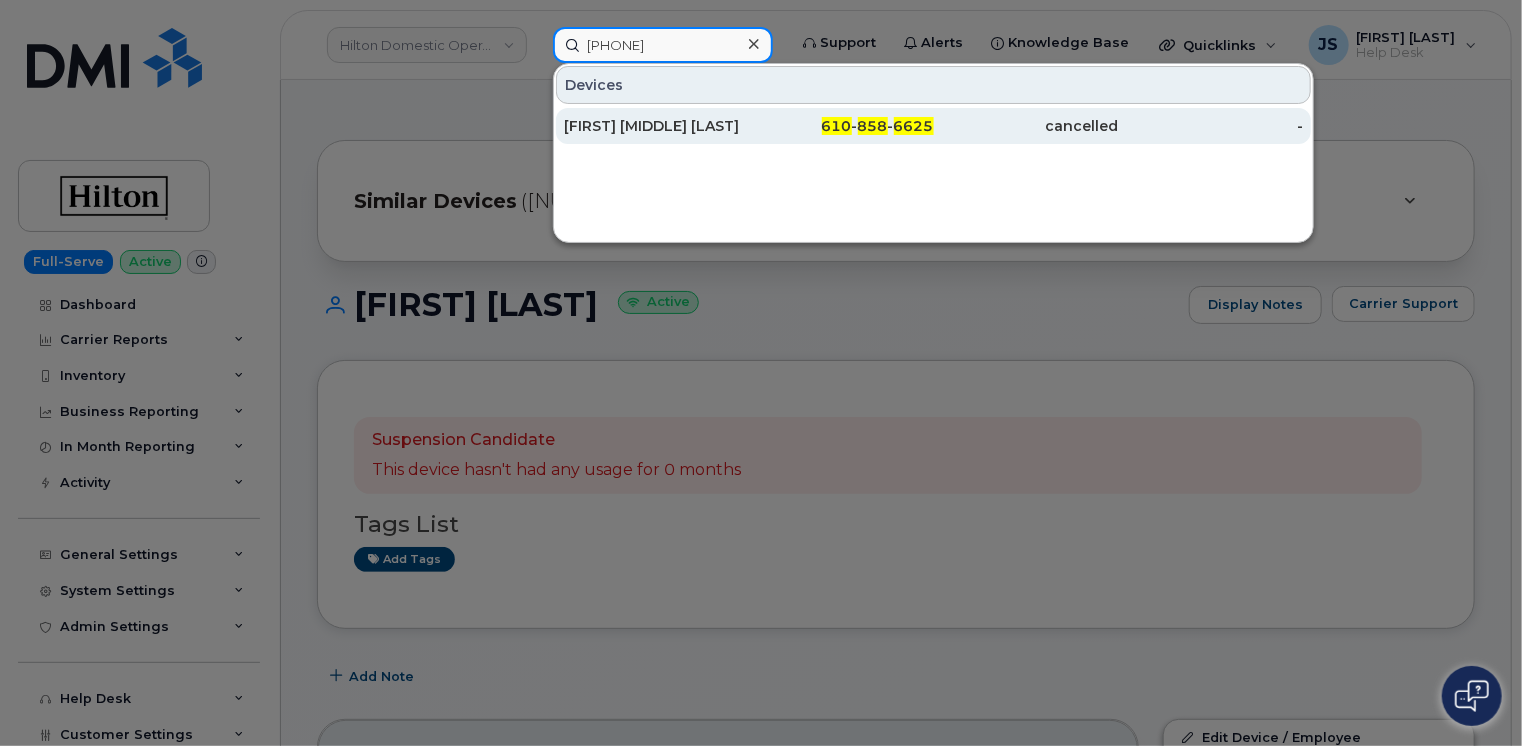type on "6108586625" 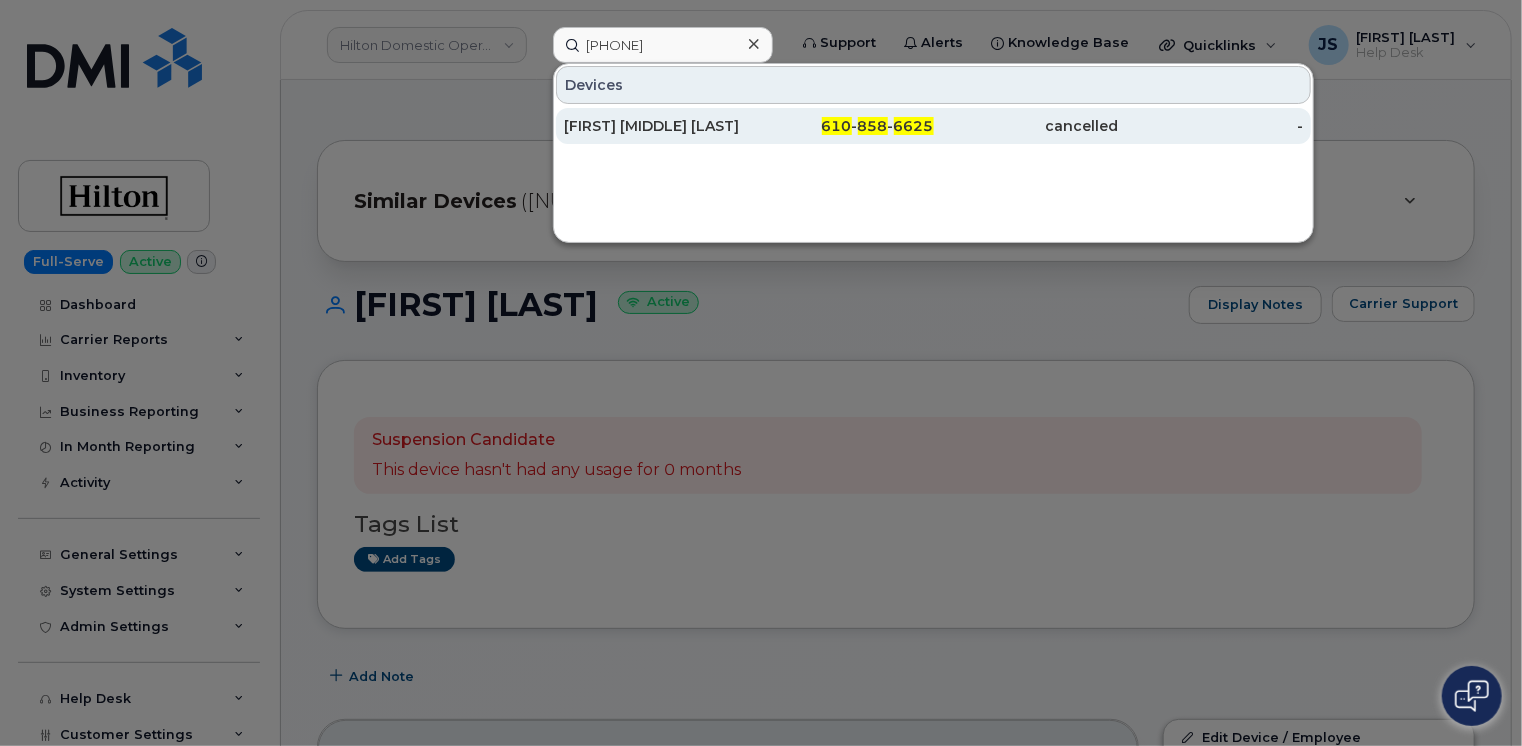 click on "Martin E Gittlen" 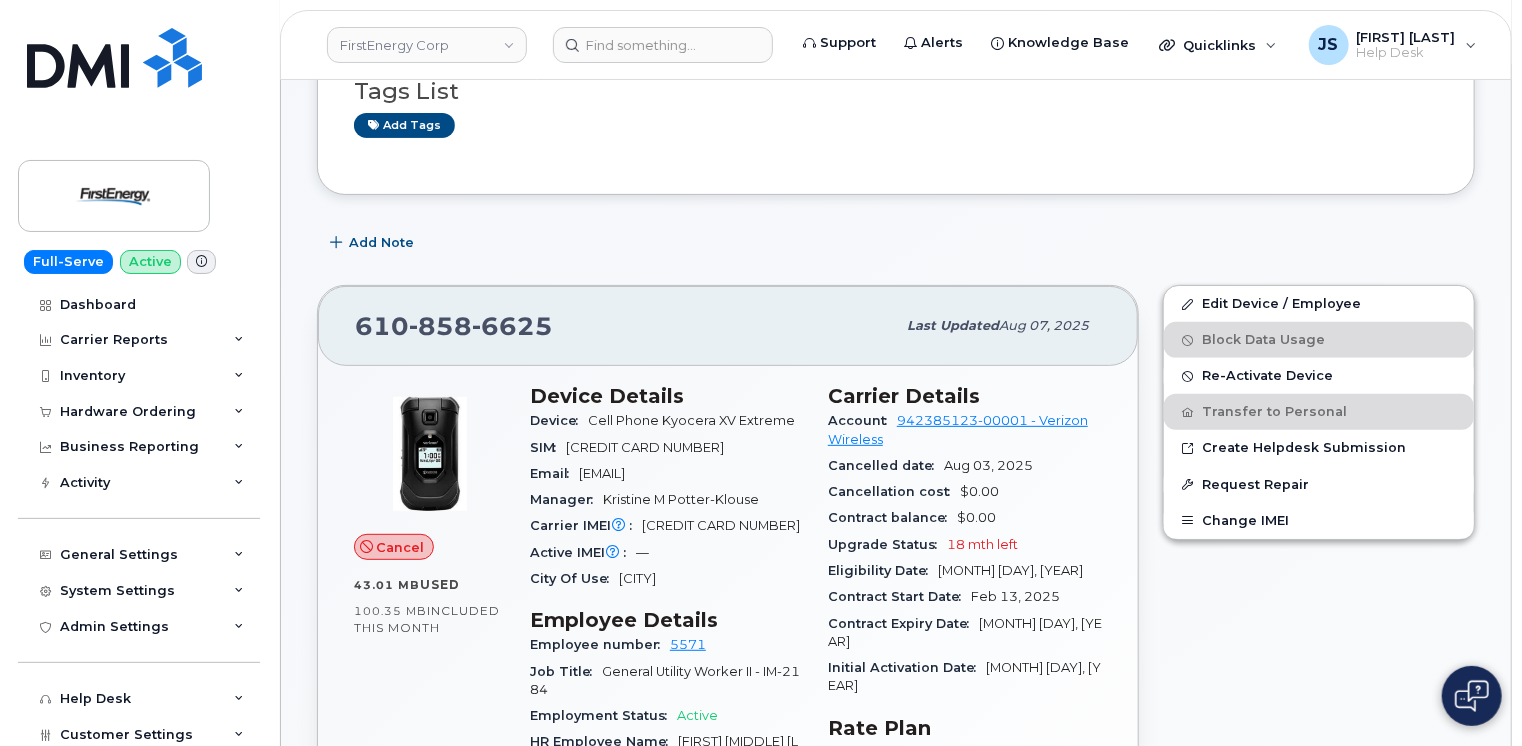 scroll, scrollTop: 0, scrollLeft: 0, axis: both 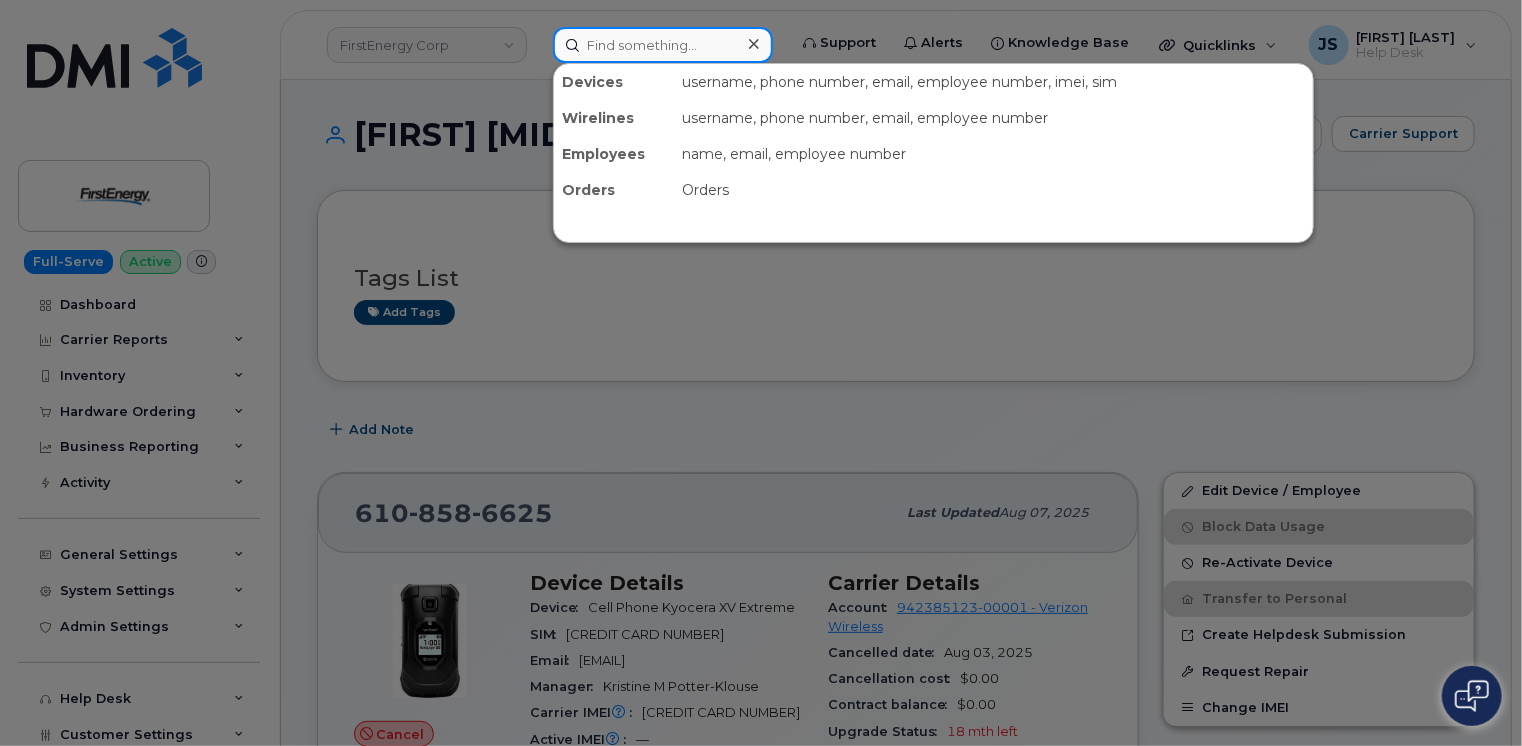 paste on "99000616165026195" 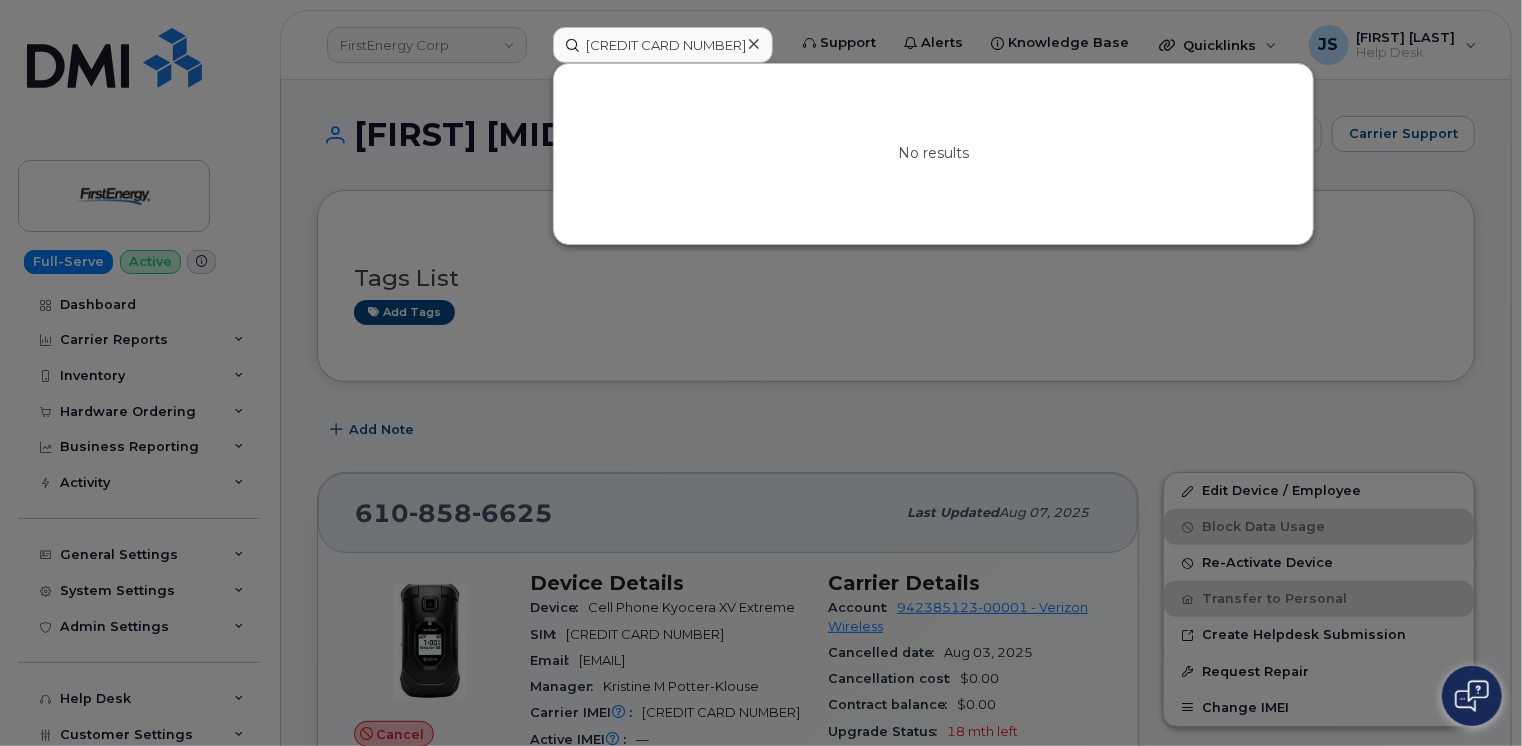 click 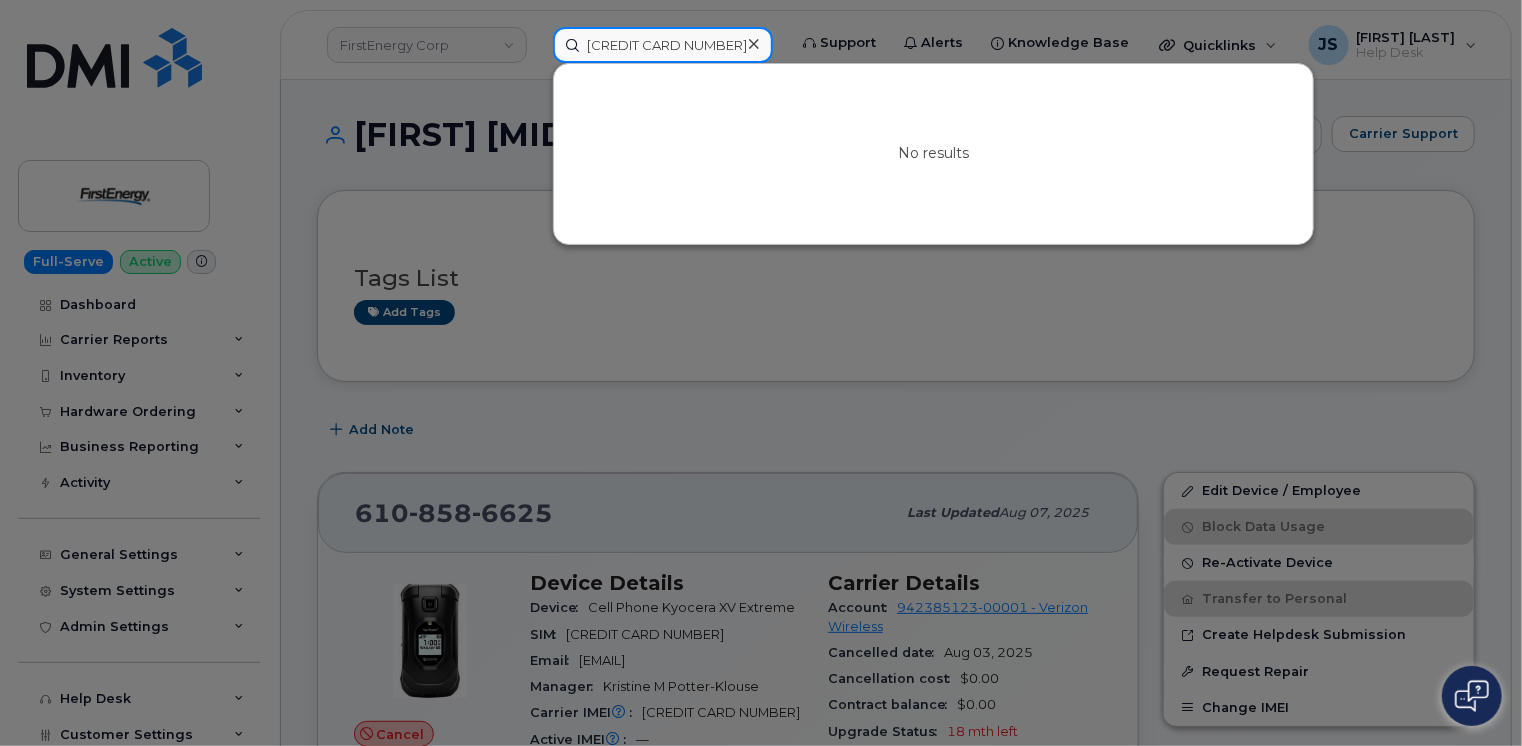 click on "99000616165026195" 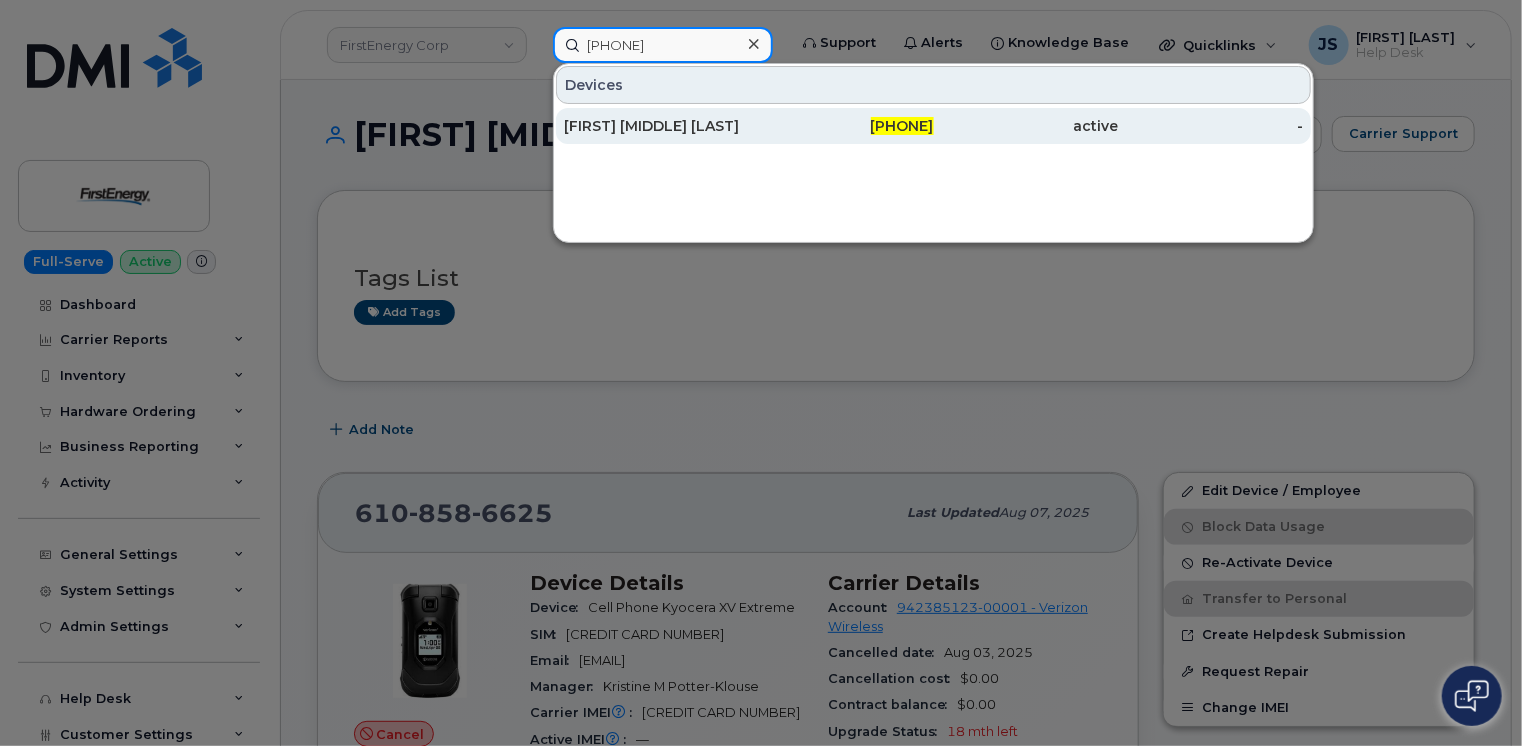 type on "[PHONE]" 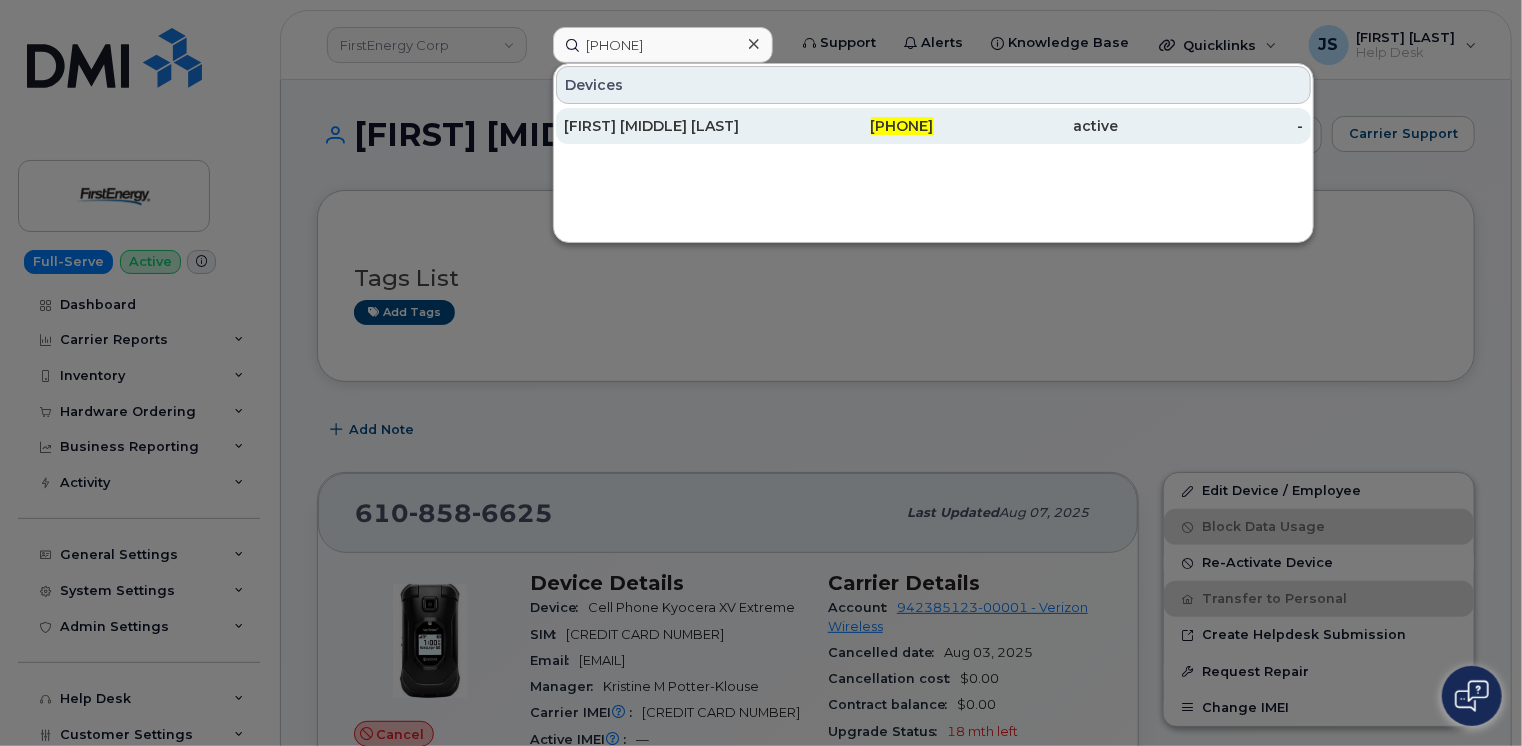 click on "[FIRST] [MIDDLE_INITIAL] [LAST]" 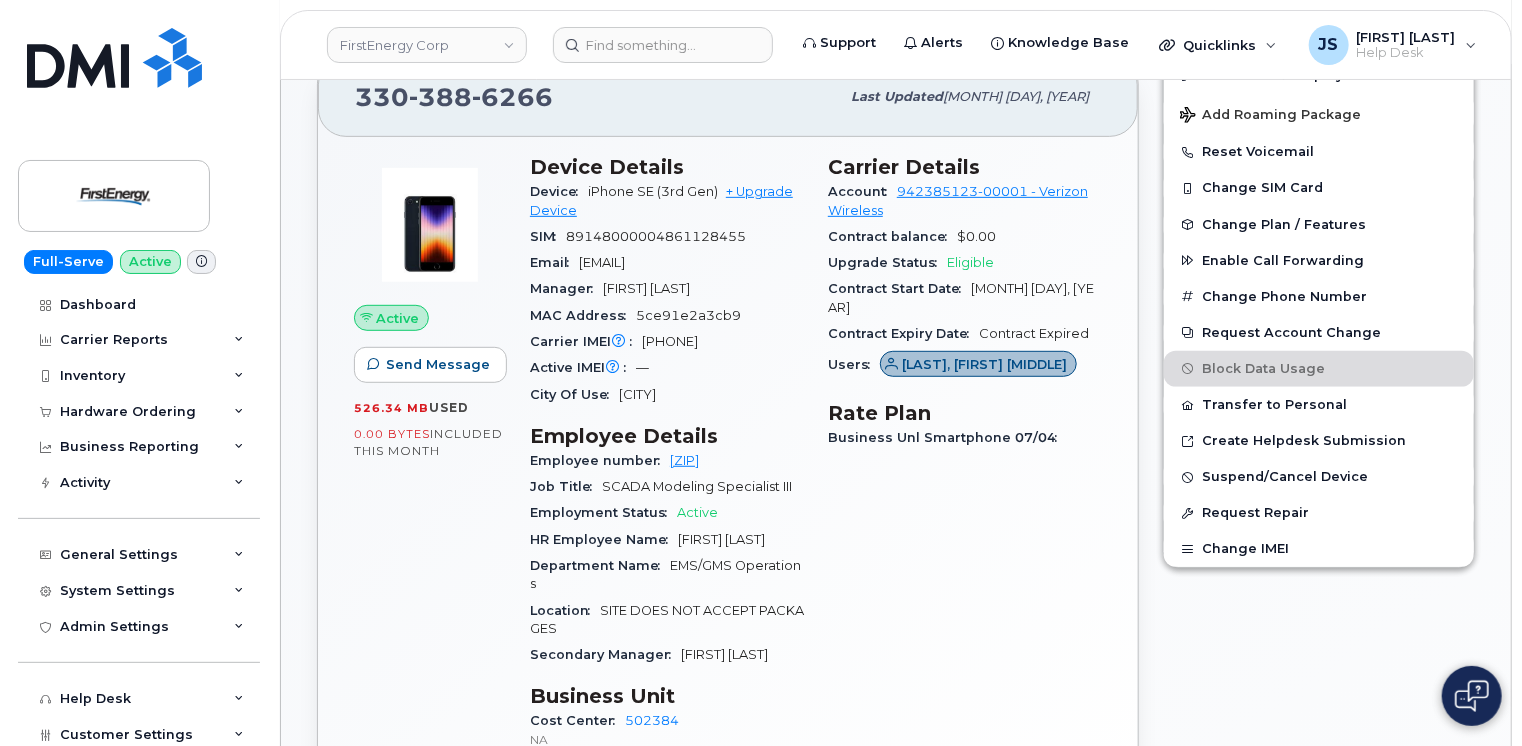 scroll, scrollTop: 382, scrollLeft: 0, axis: vertical 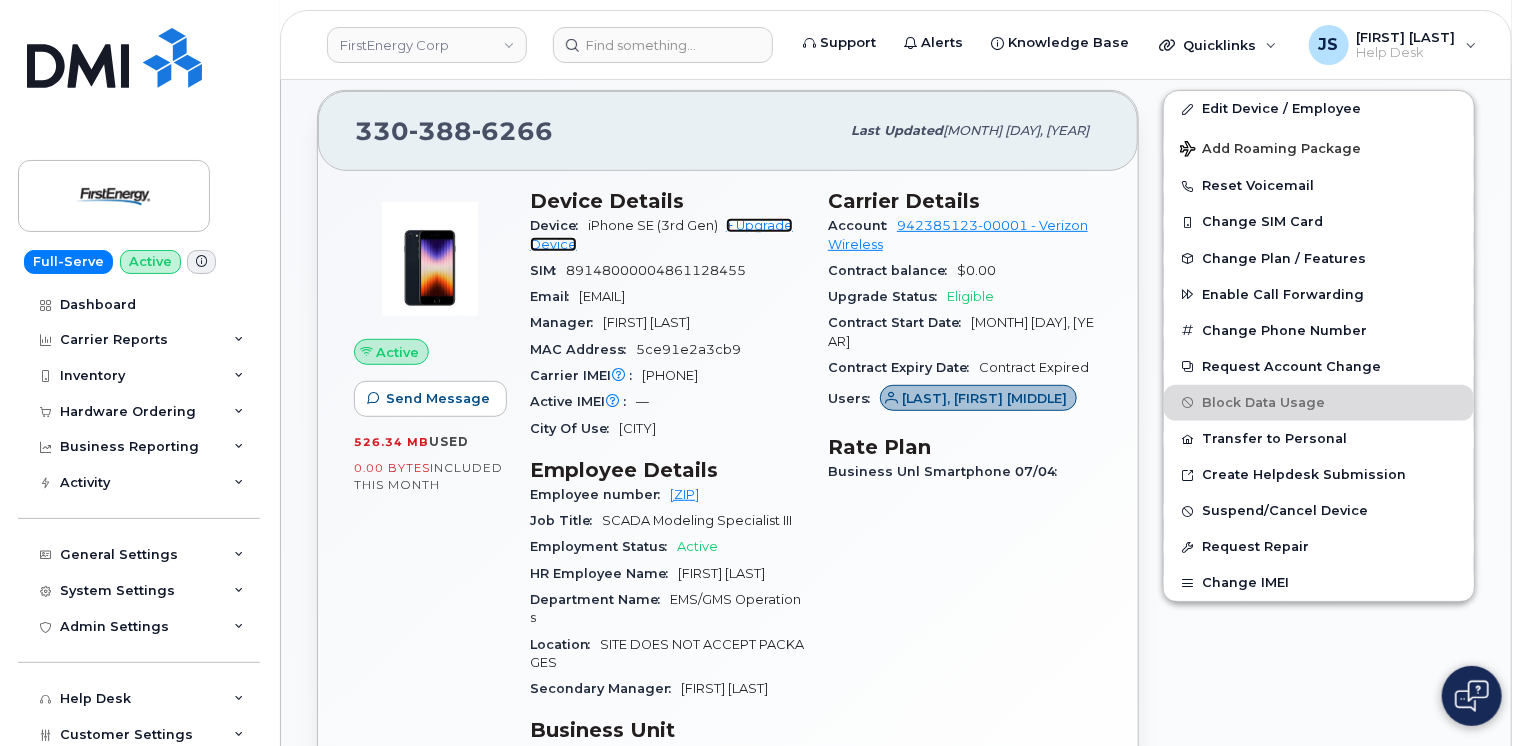 click on "+ Upgrade Device" 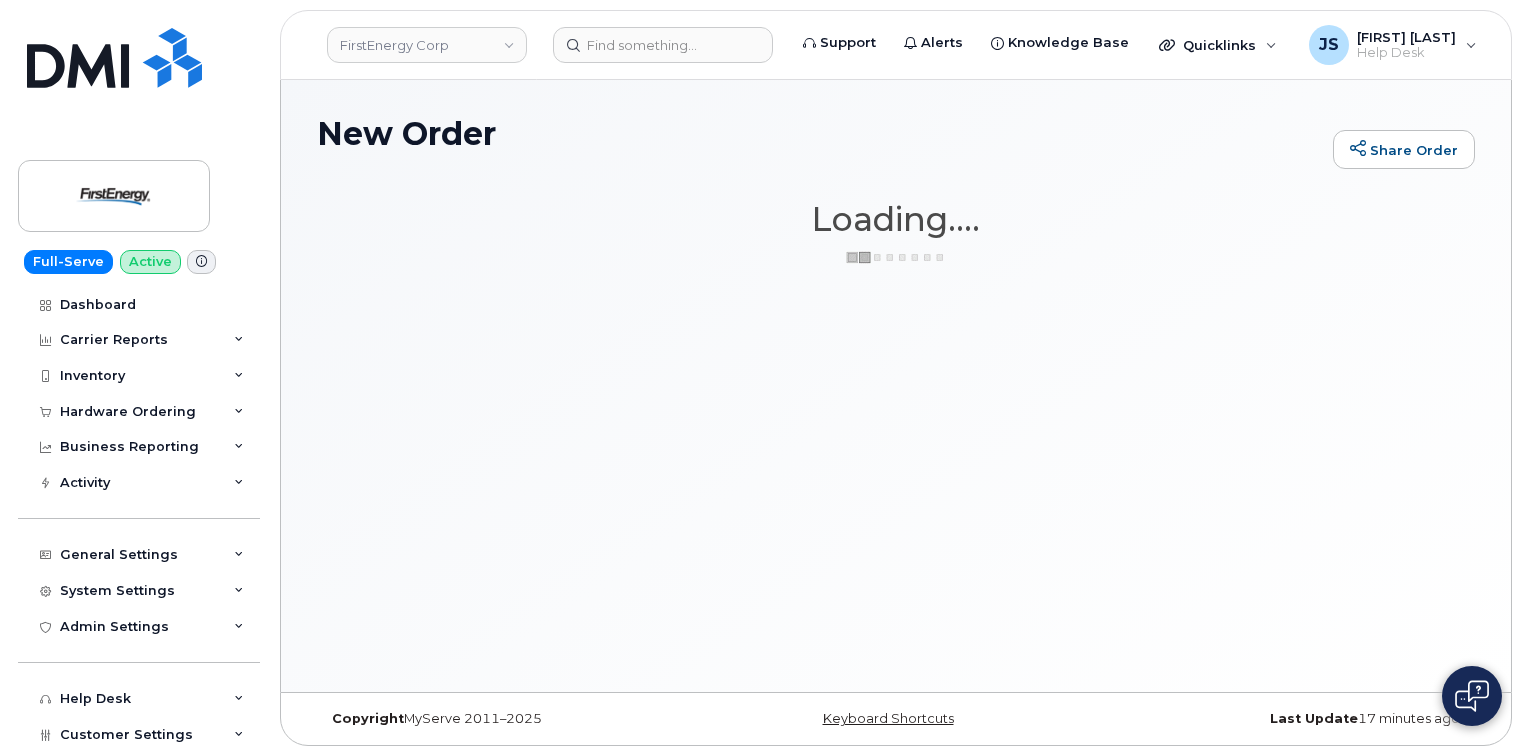 scroll, scrollTop: 0, scrollLeft: 0, axis: both 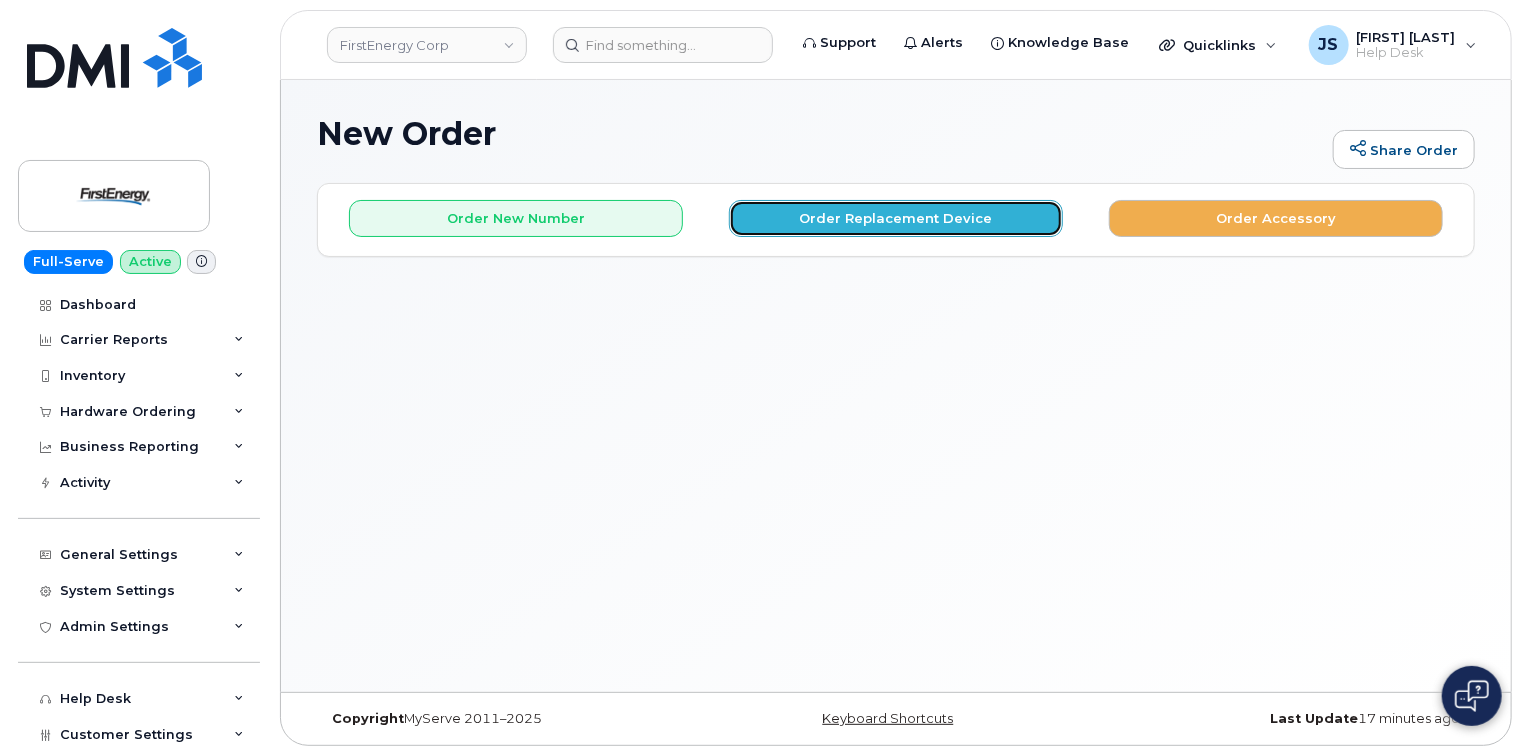 click on "Order Replacement Device" 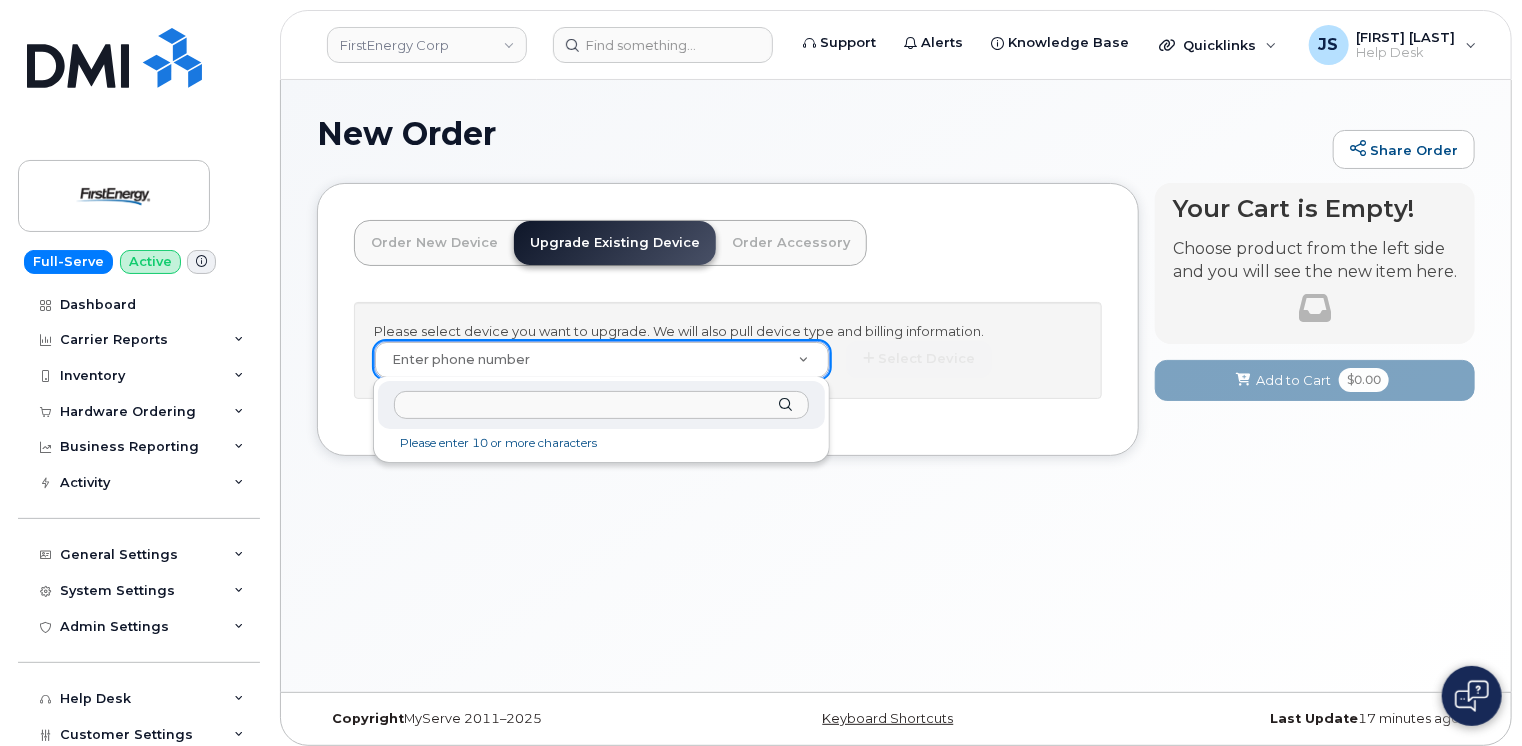 drag, startPoint x: 538, startPoint y: 362, endPoint x: 479, endPoint y: 412, distance: 77.33692 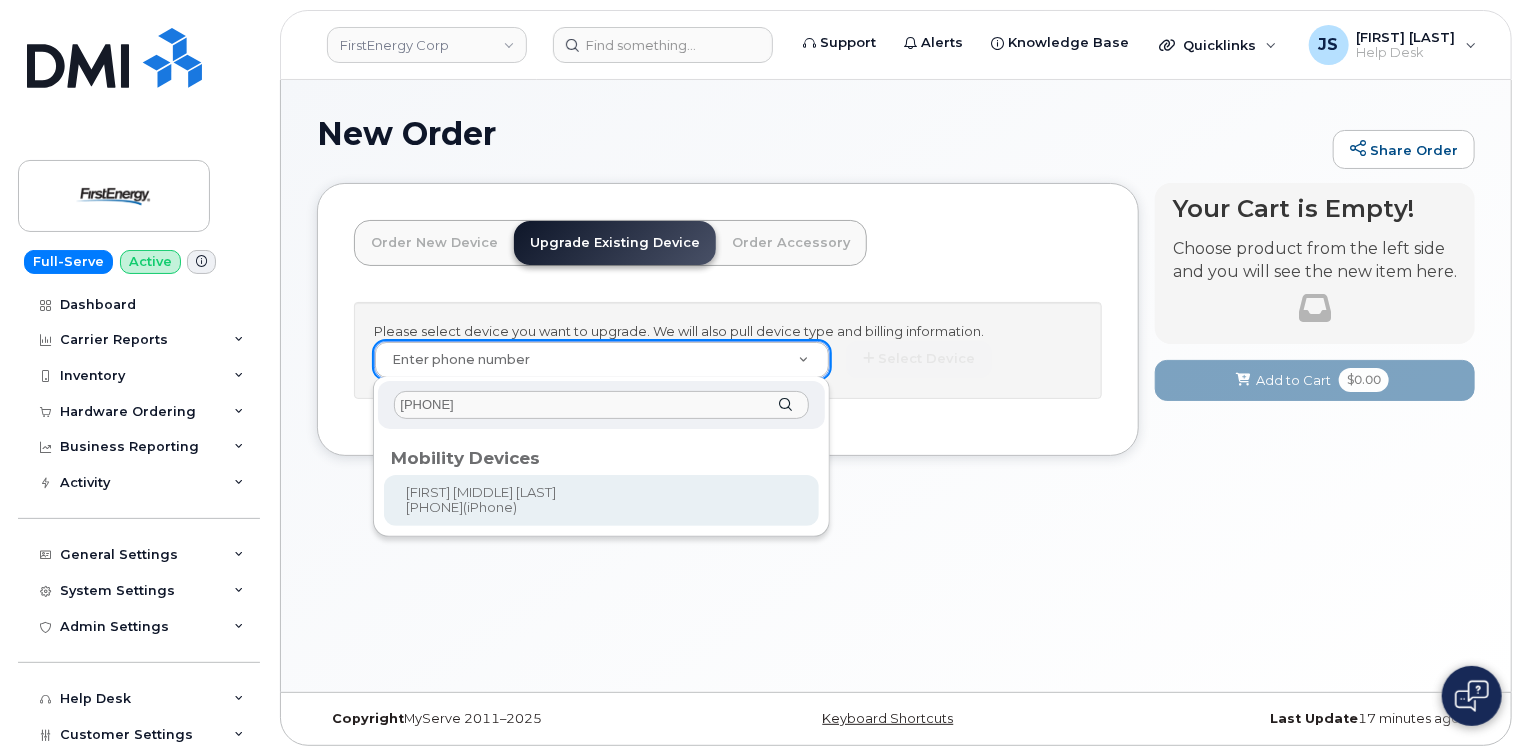 type on "[PHONE]" 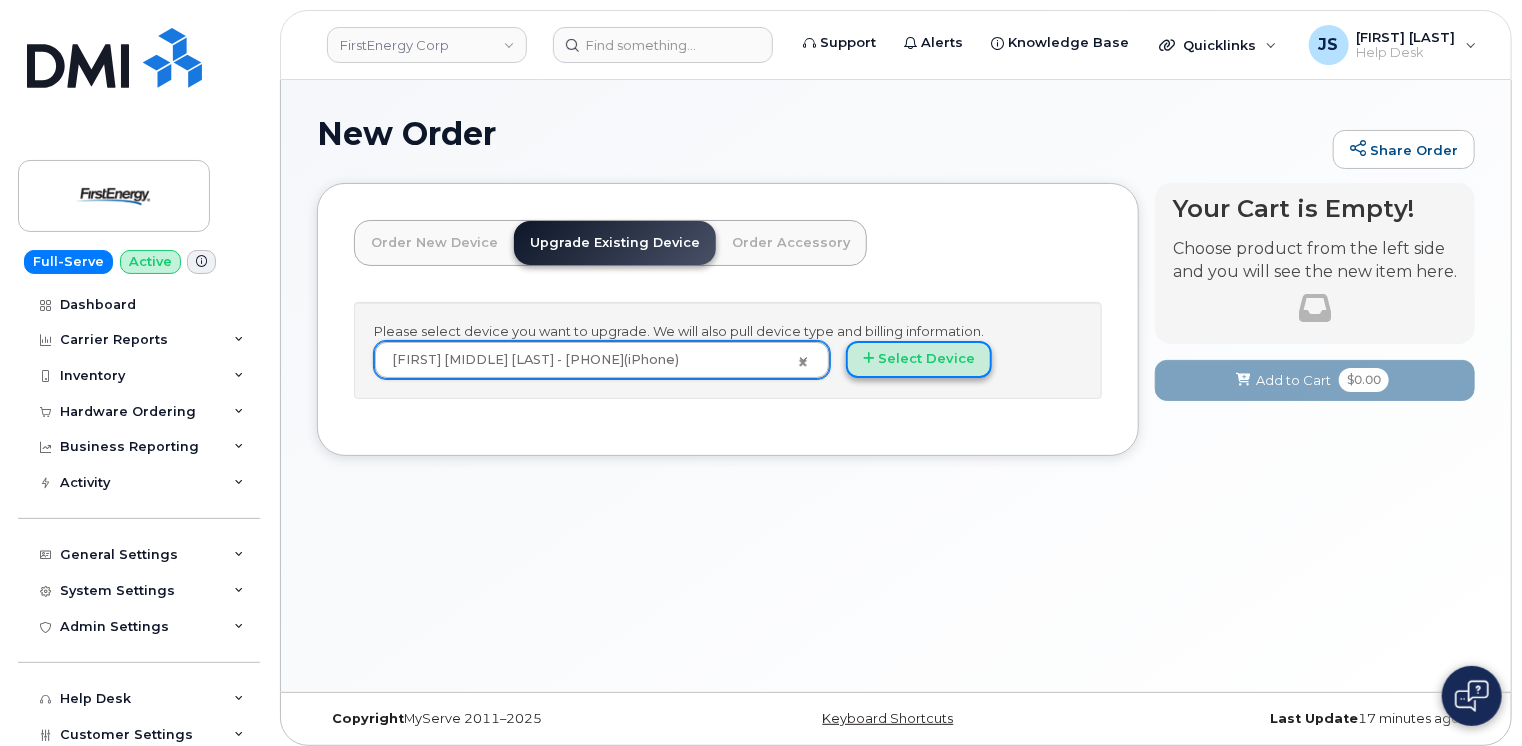 click on "Select Device" 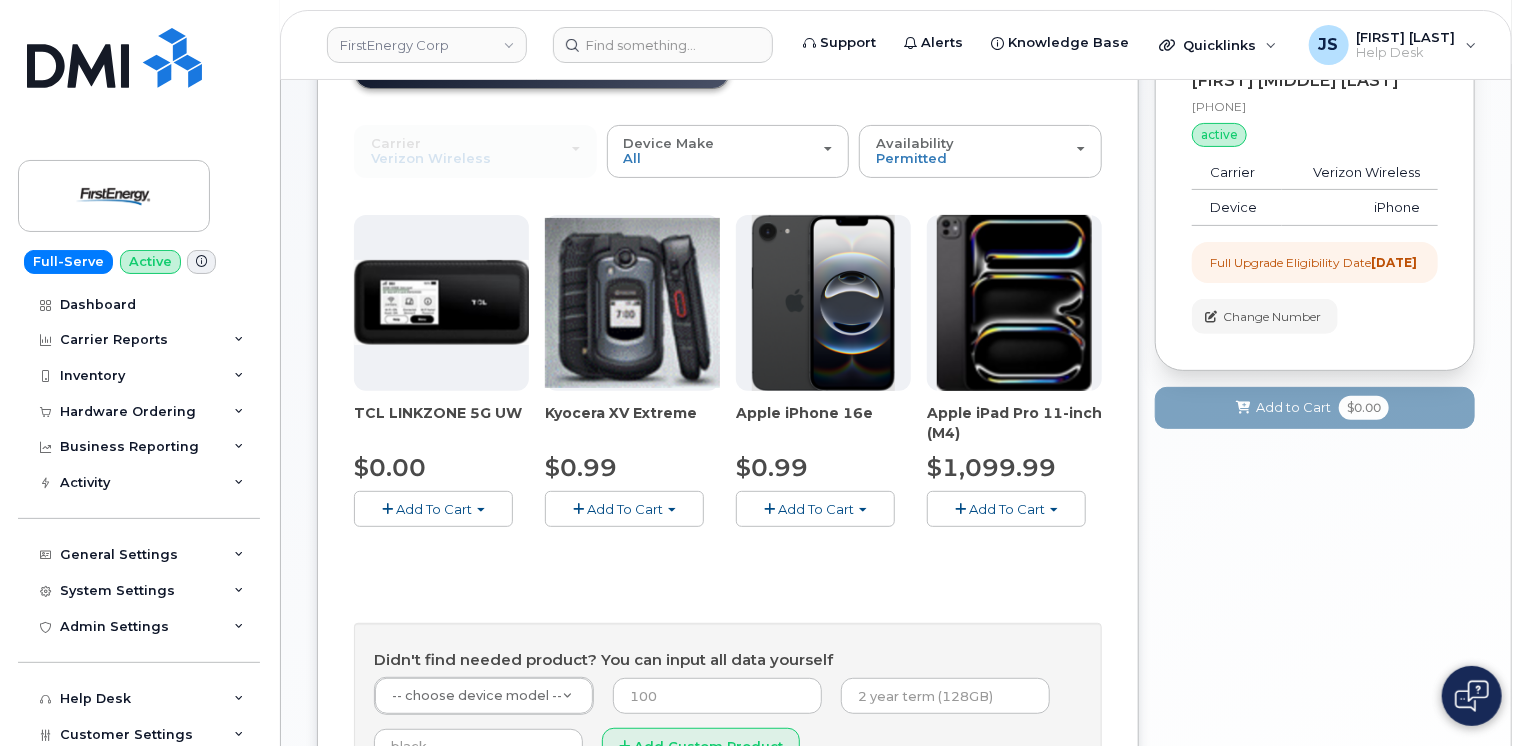 scroll, scrollTop: 200, scrollLeft: 0, axis: vertical 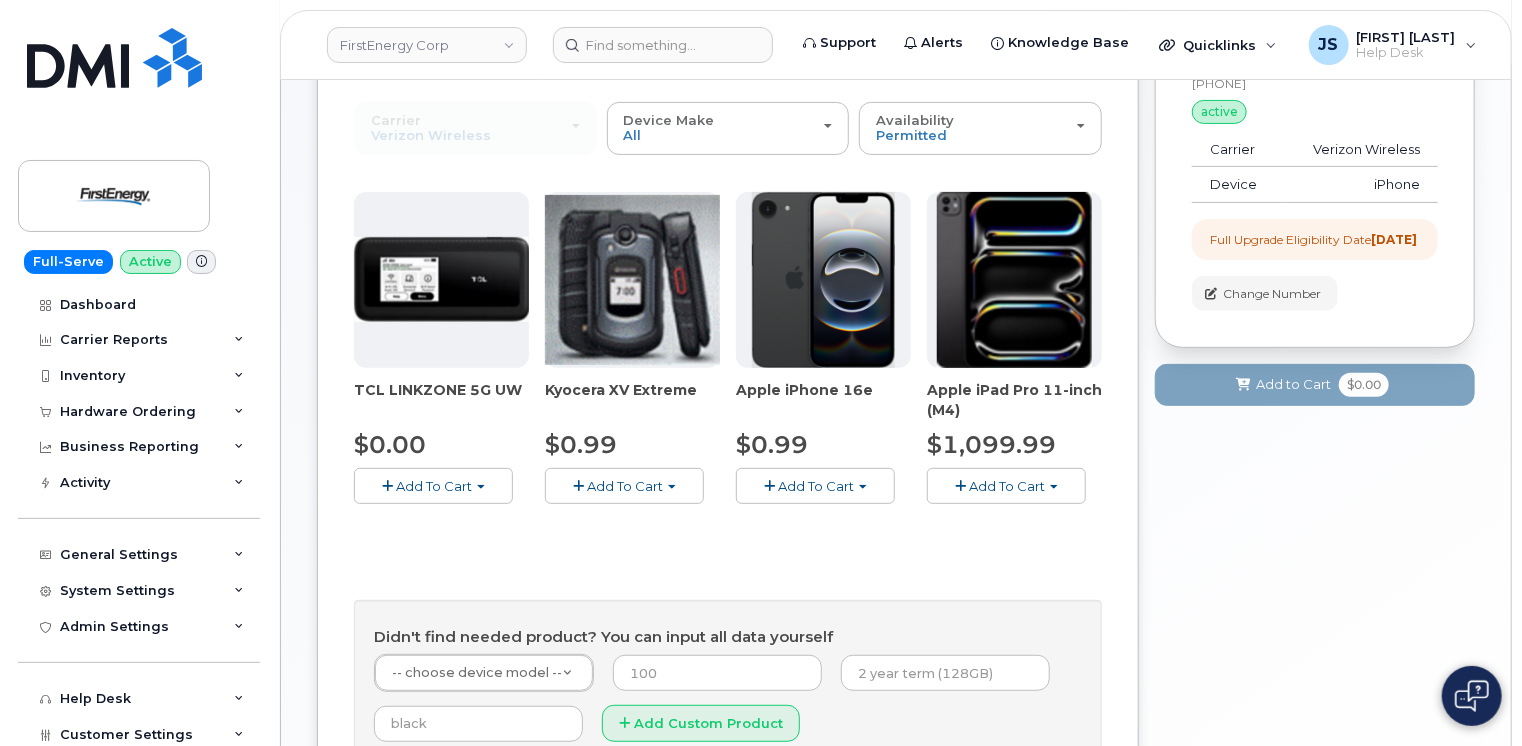 click on "Add To Cart" 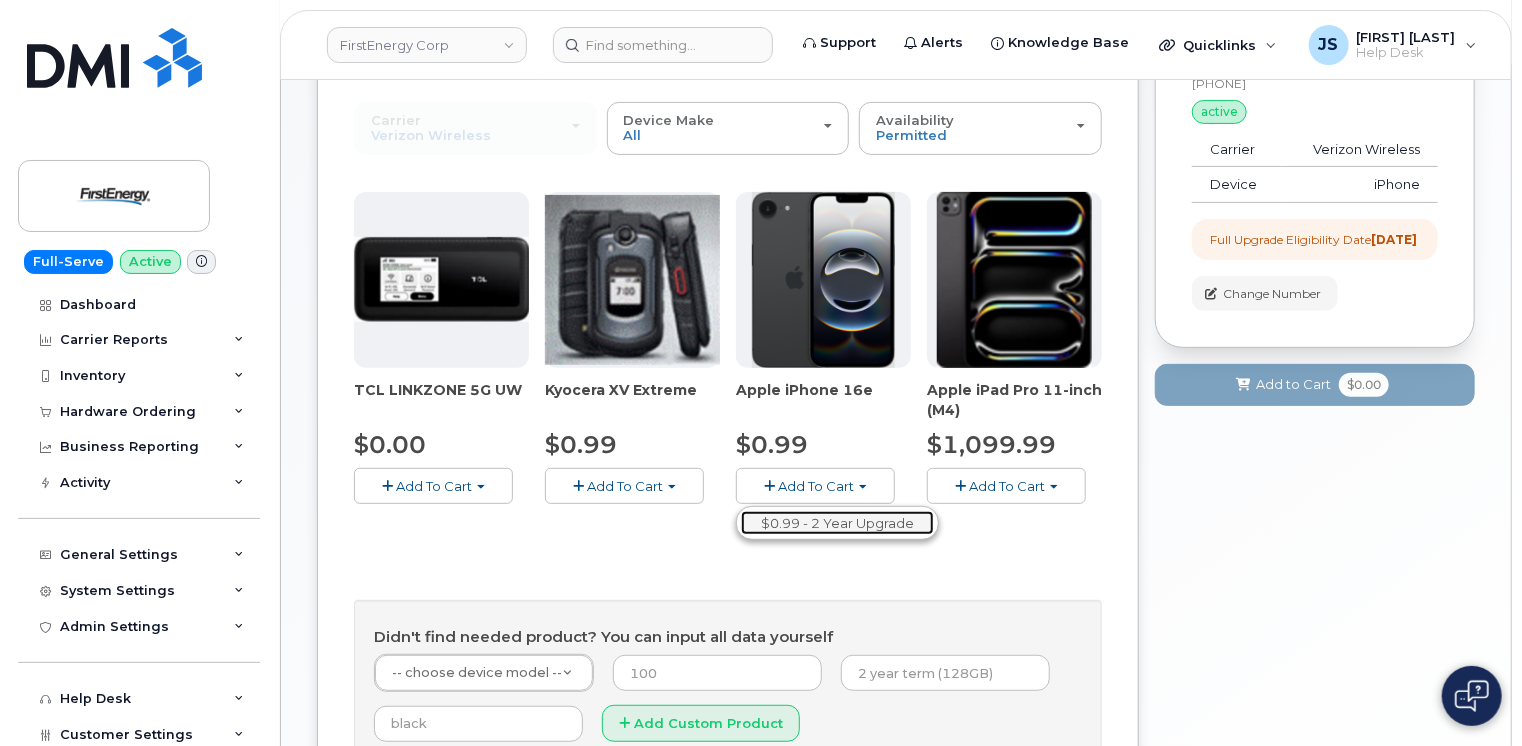 click on "$0.99 - 2 Year Upgrade" 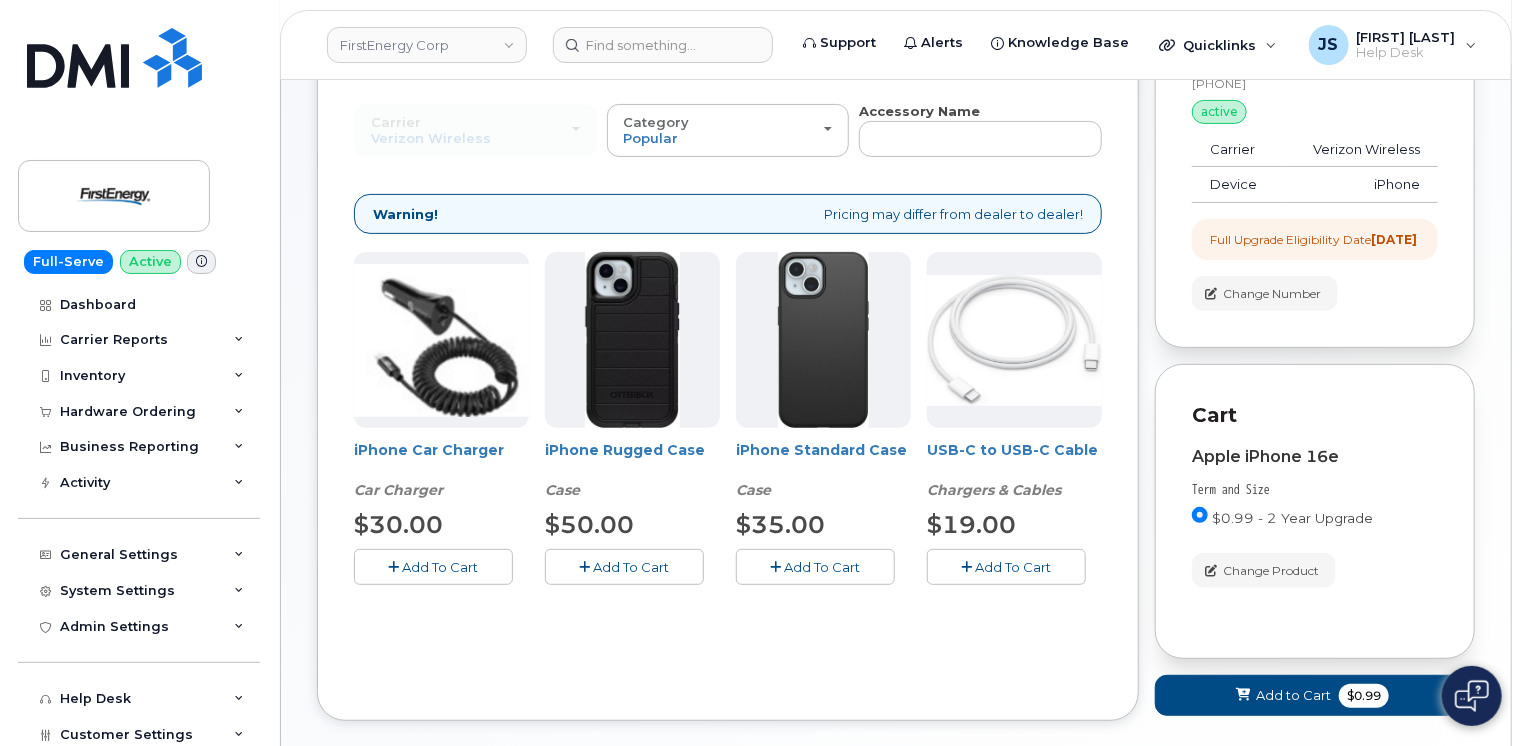 click 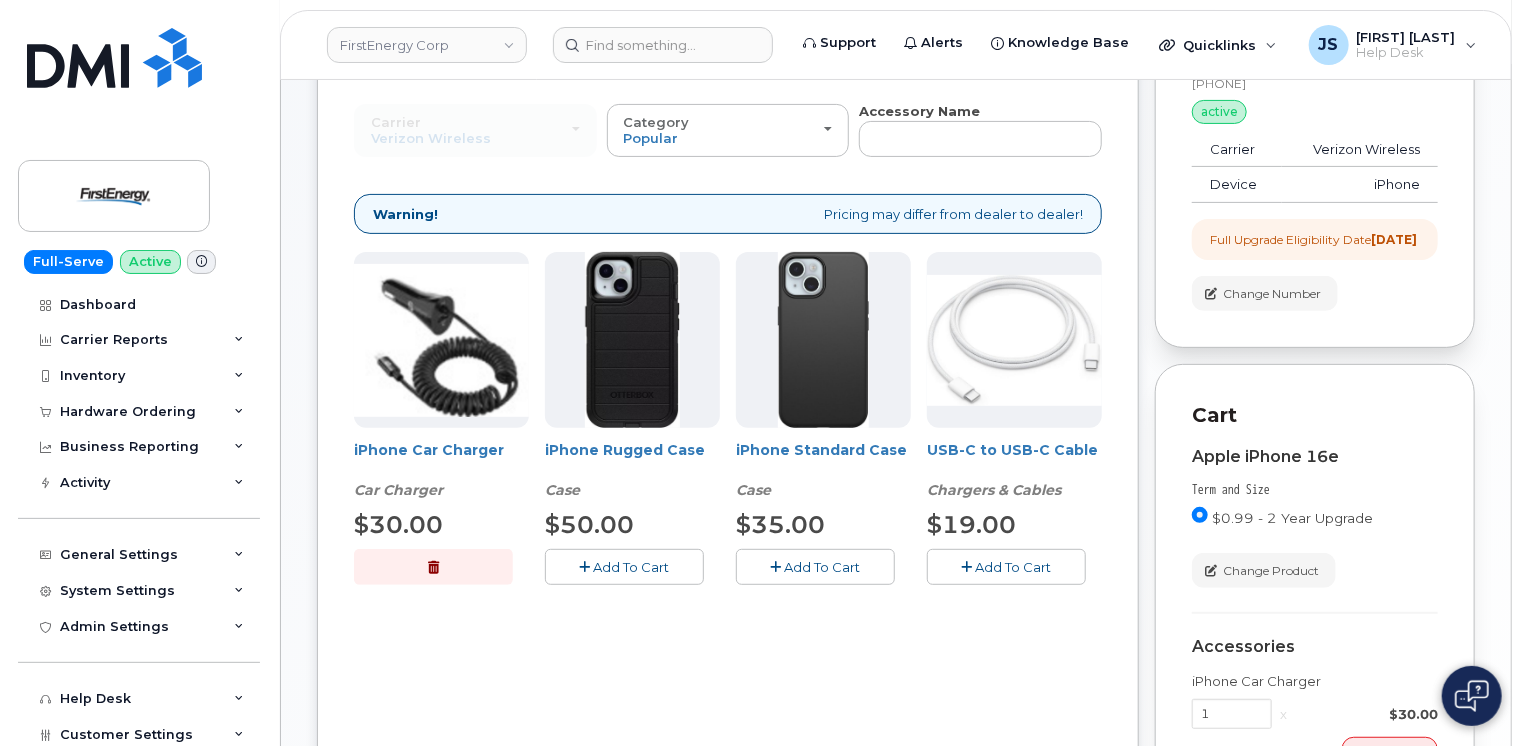 click on "Add To Cart" 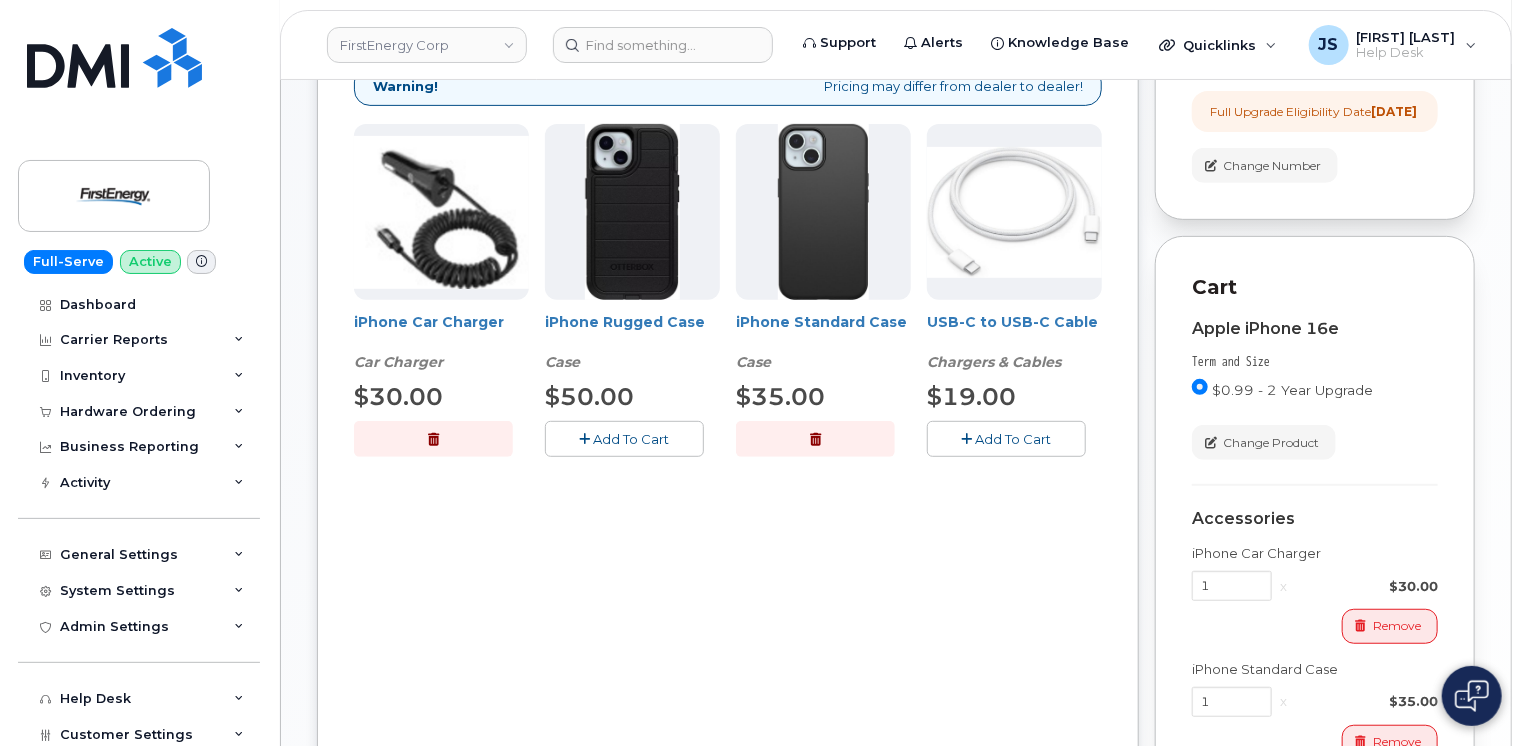 scroll, scrollTop: 618, scrollLeft: 0, axis: vertical 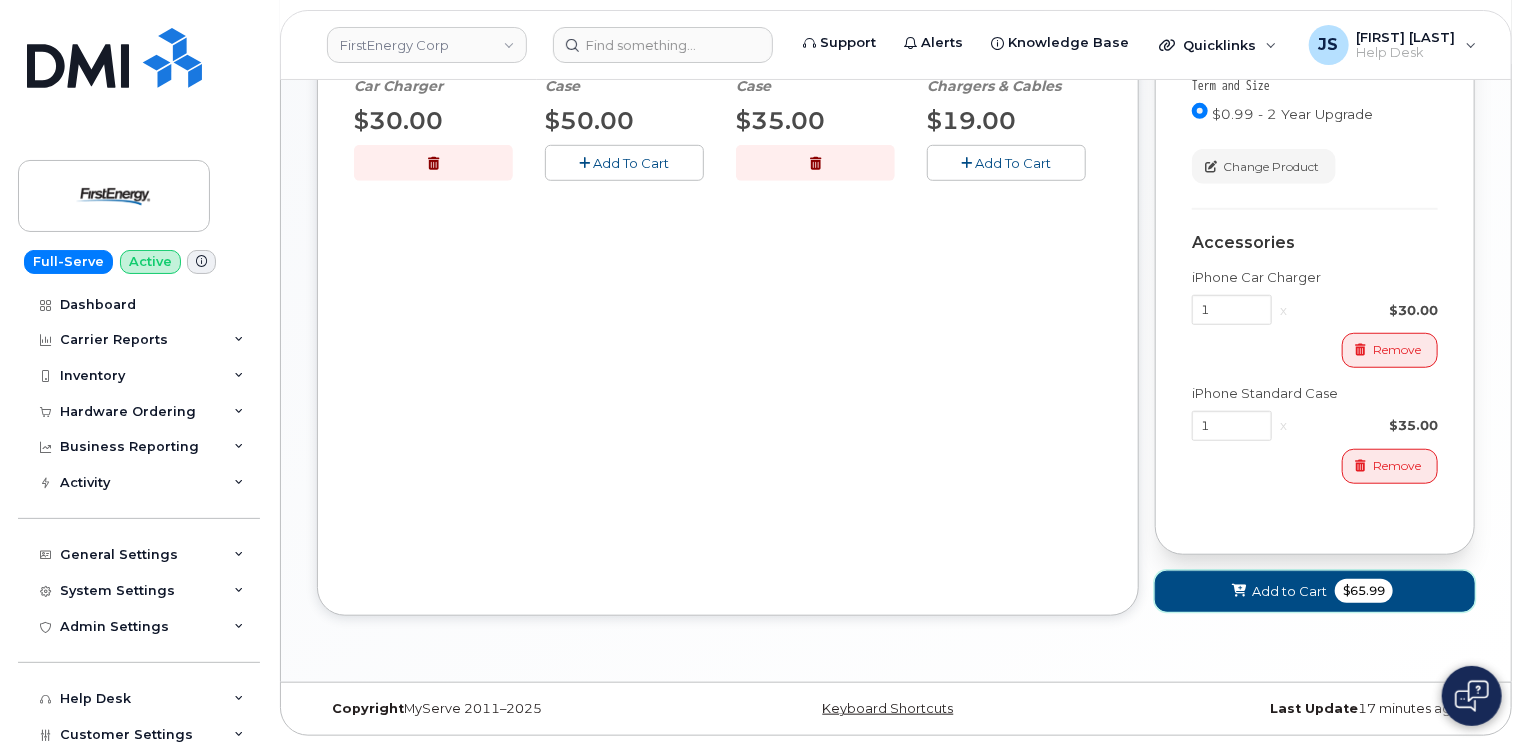 click on "Add to Cart
$65.99" 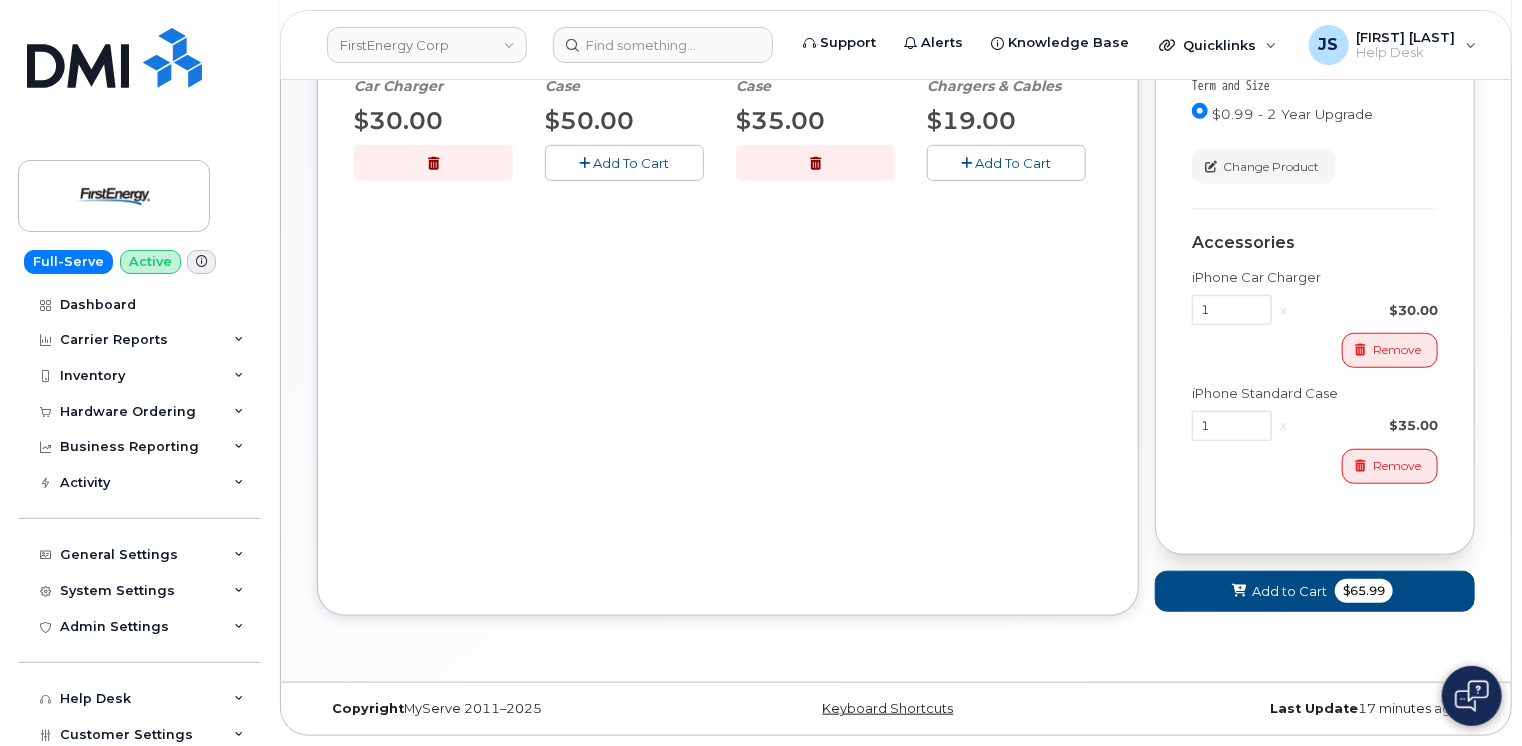 scroll, scrollTop: 26, scrollLeft: 0, axis: vertical 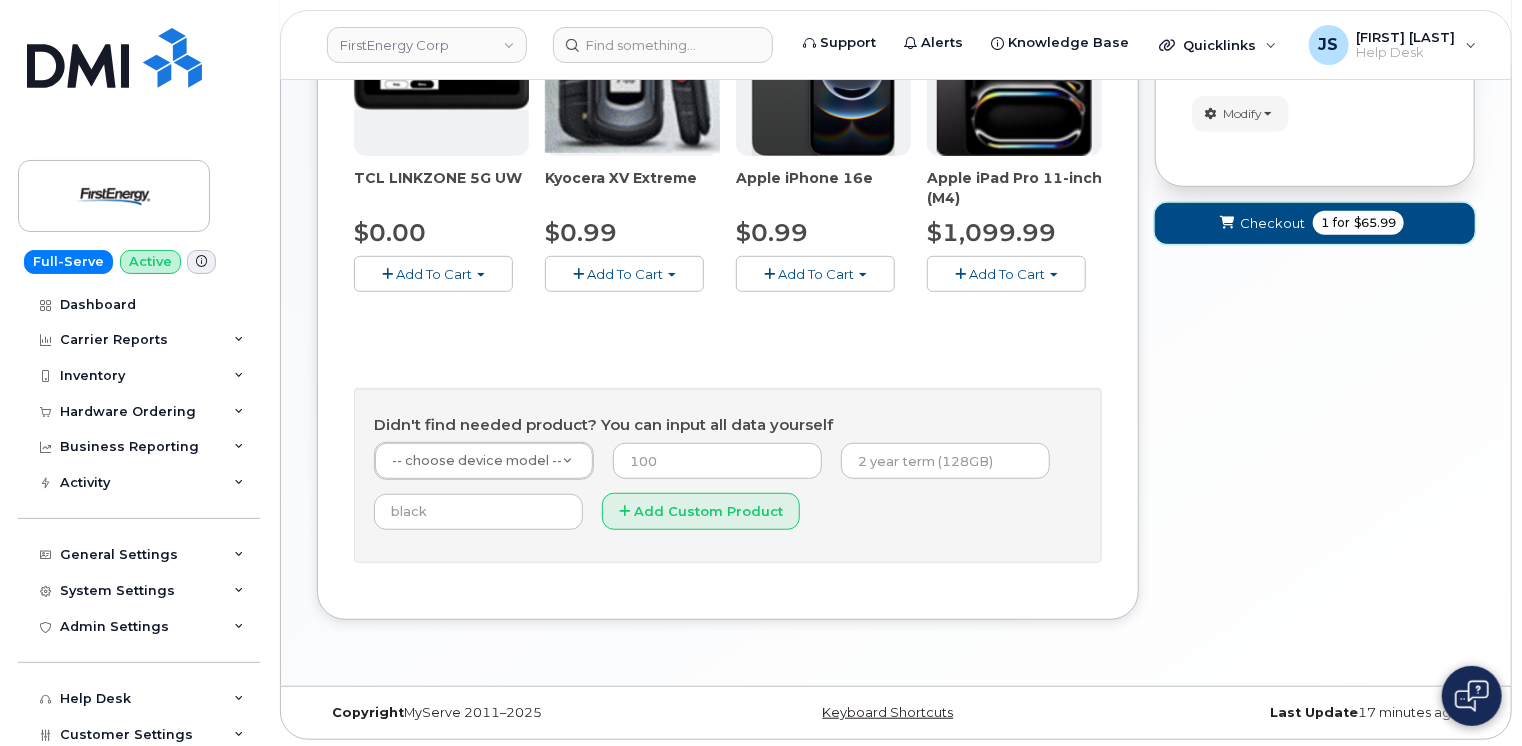 click on "Checkout" 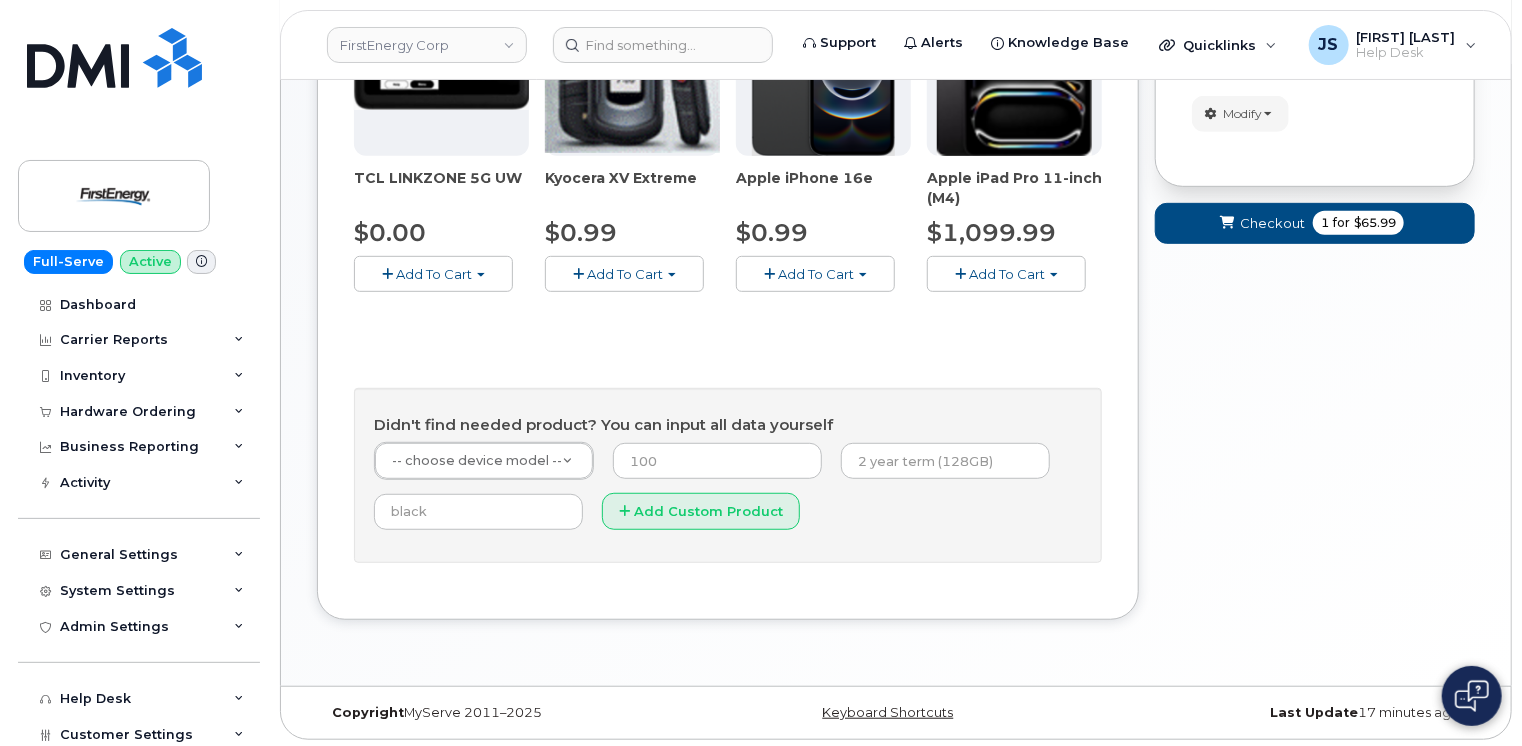 scroll, scrollTop: 9, scrollLeft: 0, axis: vertical 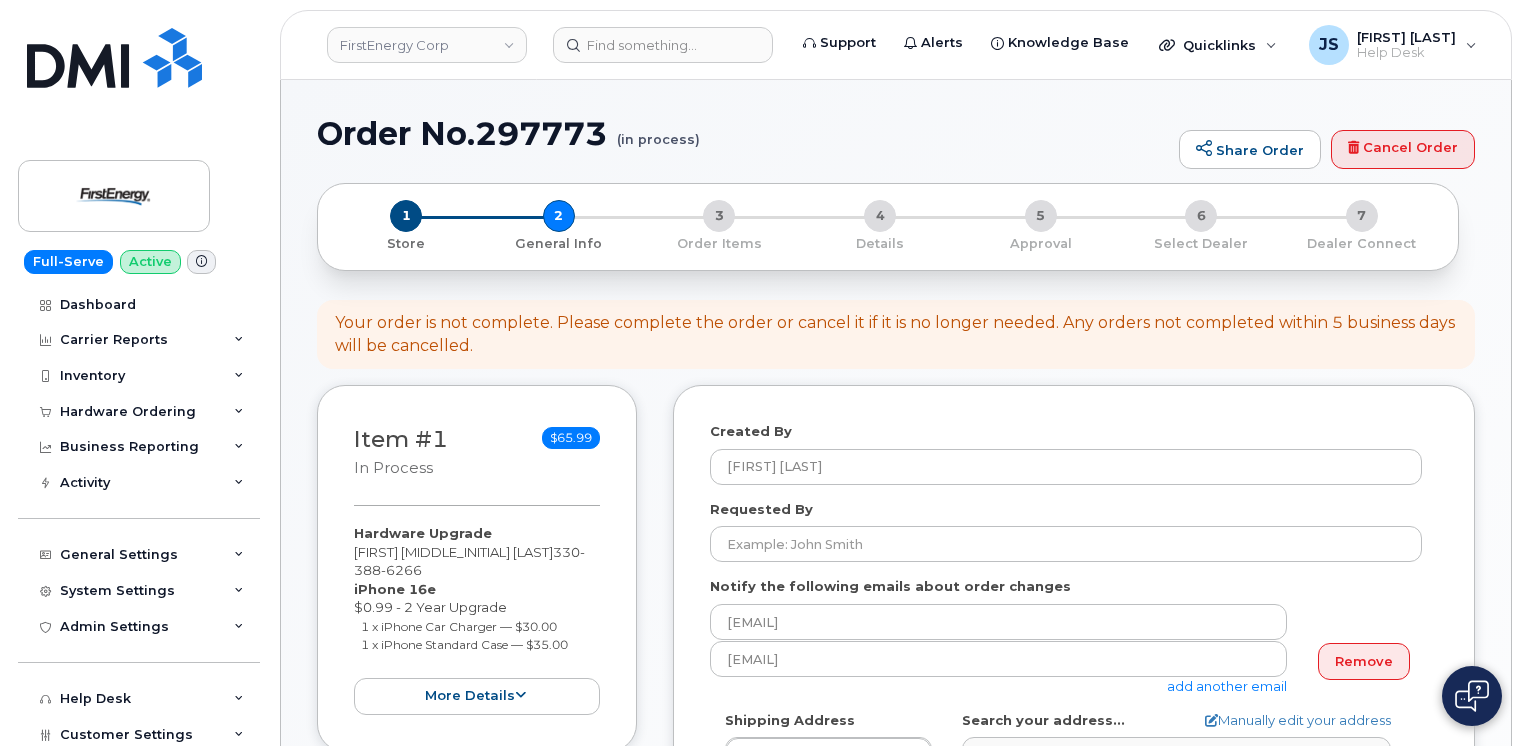 select 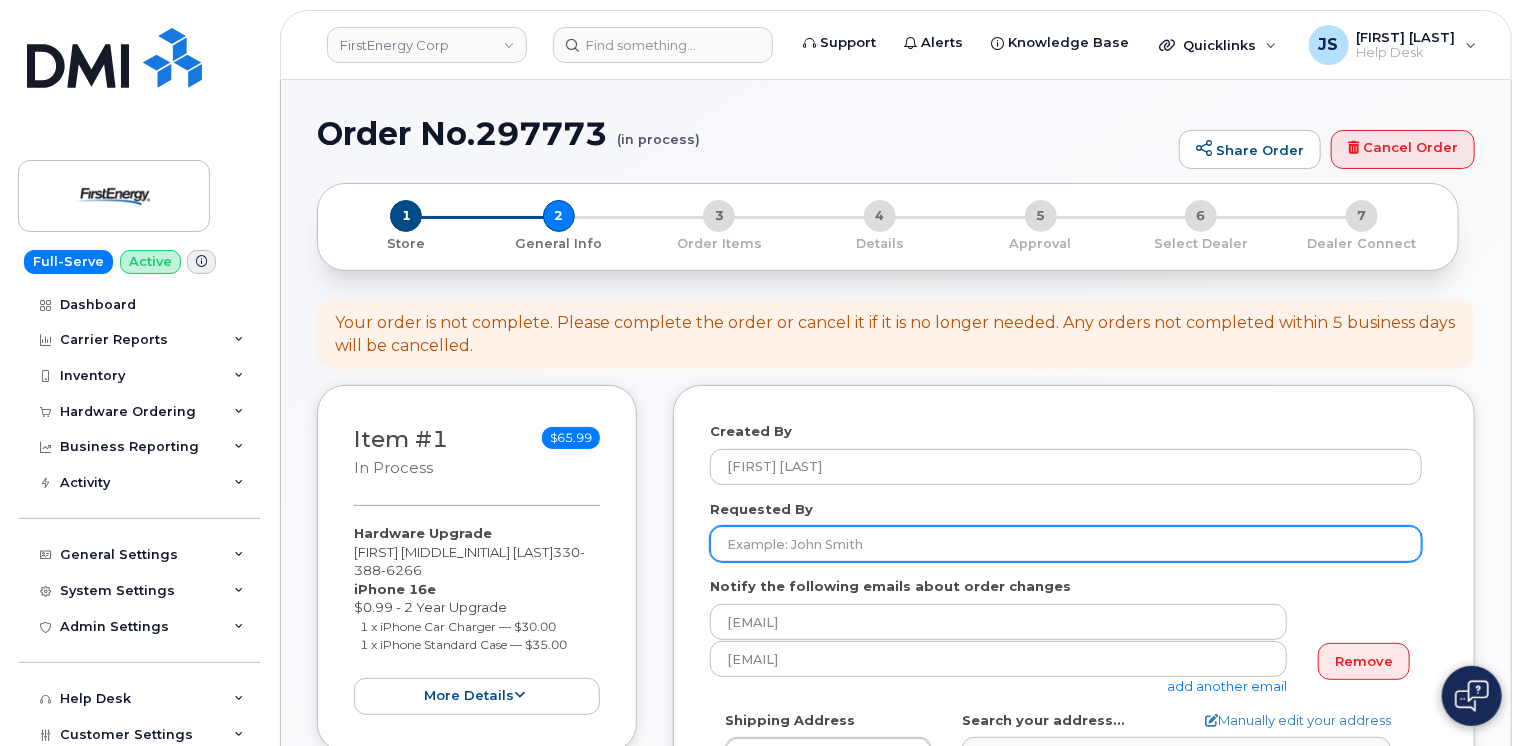 paste on "CS0778978" 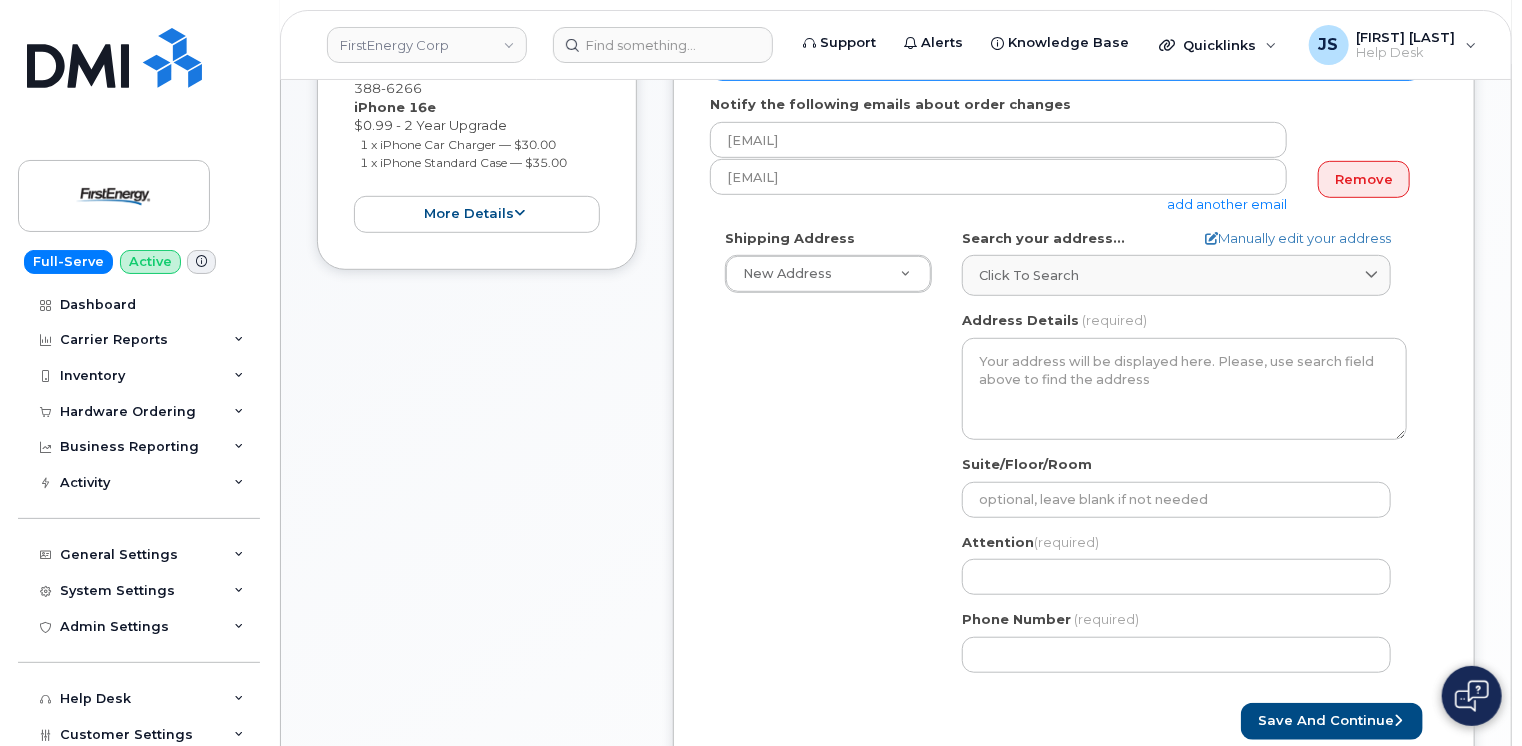 scroll, scrollTop: 500, scrollLeft: 0, axis: vertical 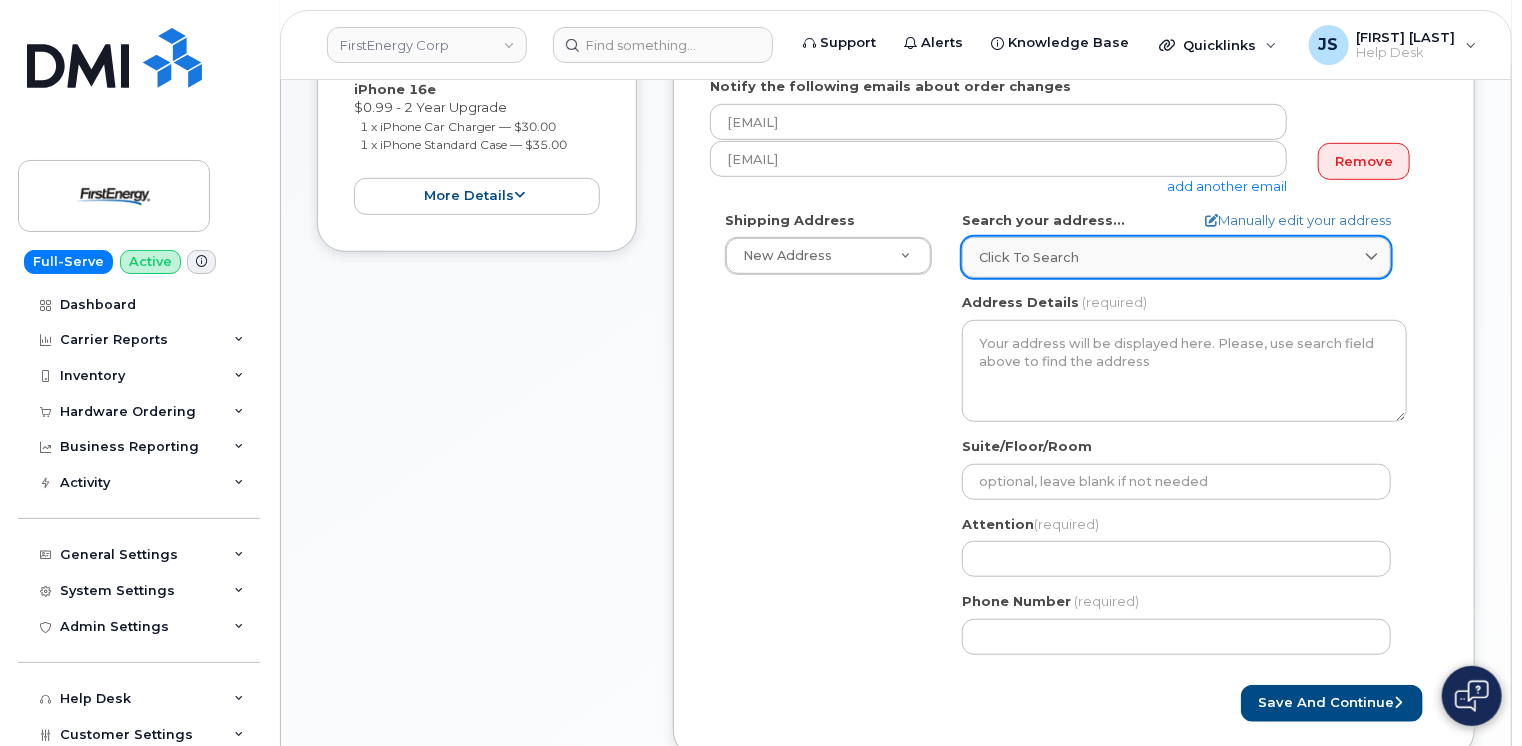 type on "CS0778978" 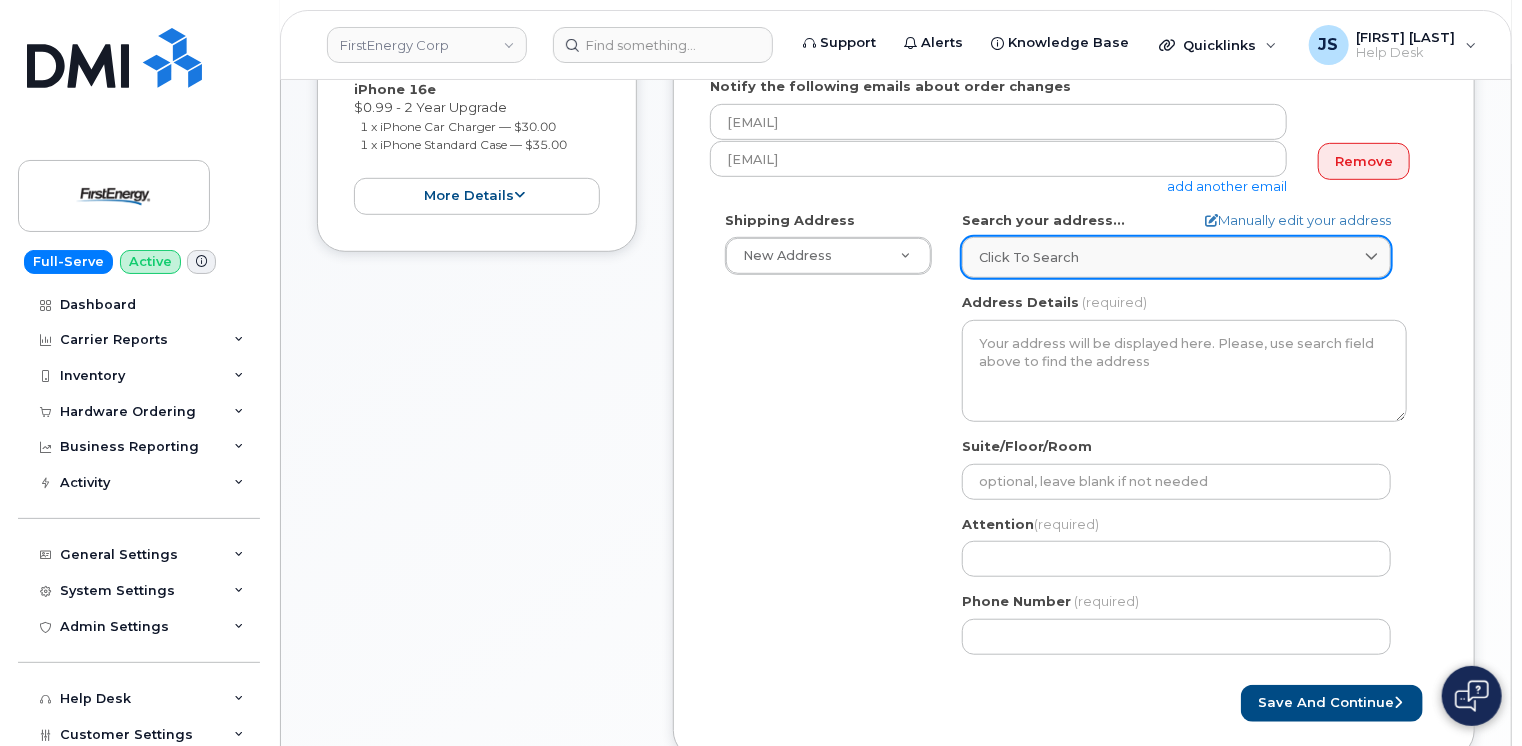 click on "Click to search" 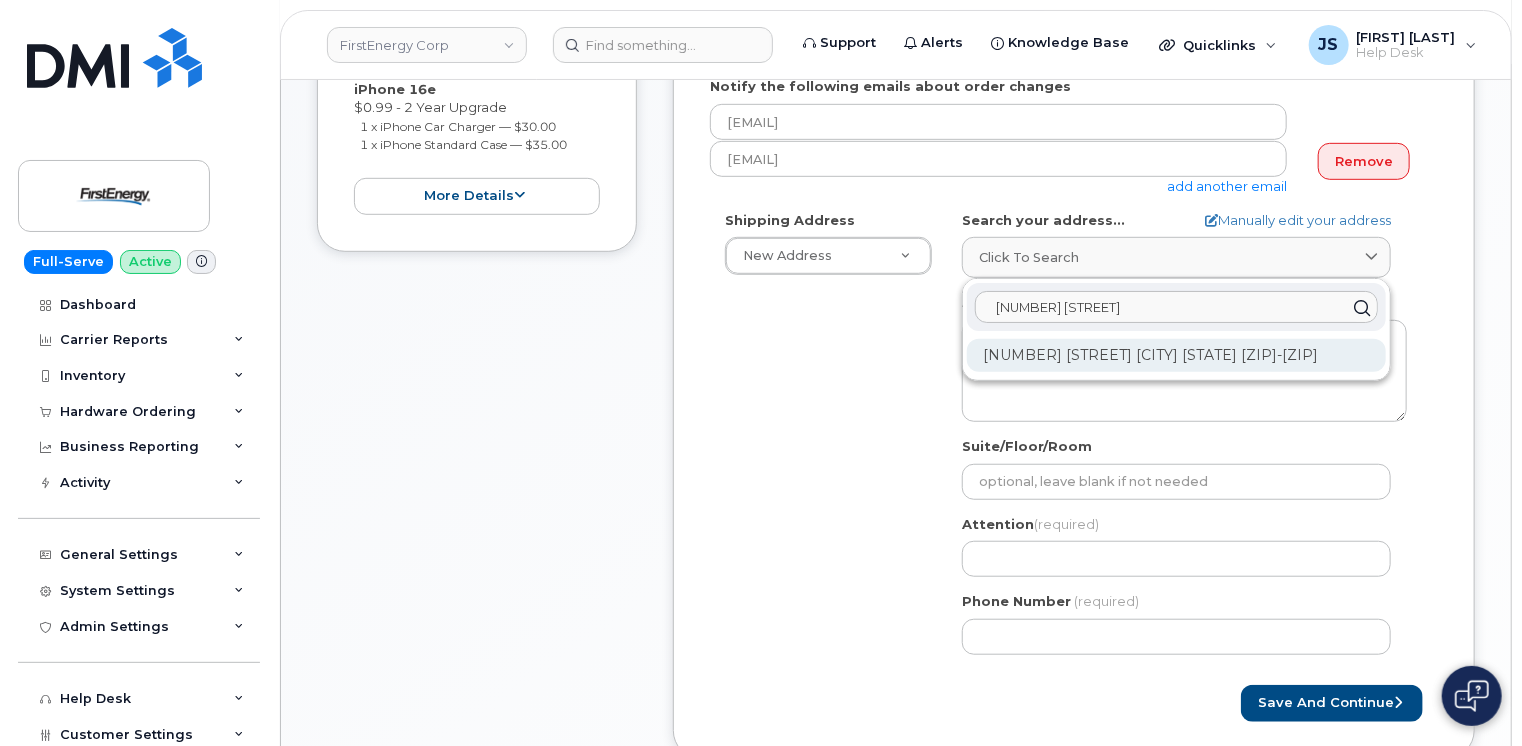 type on "1963 Coventry dr" 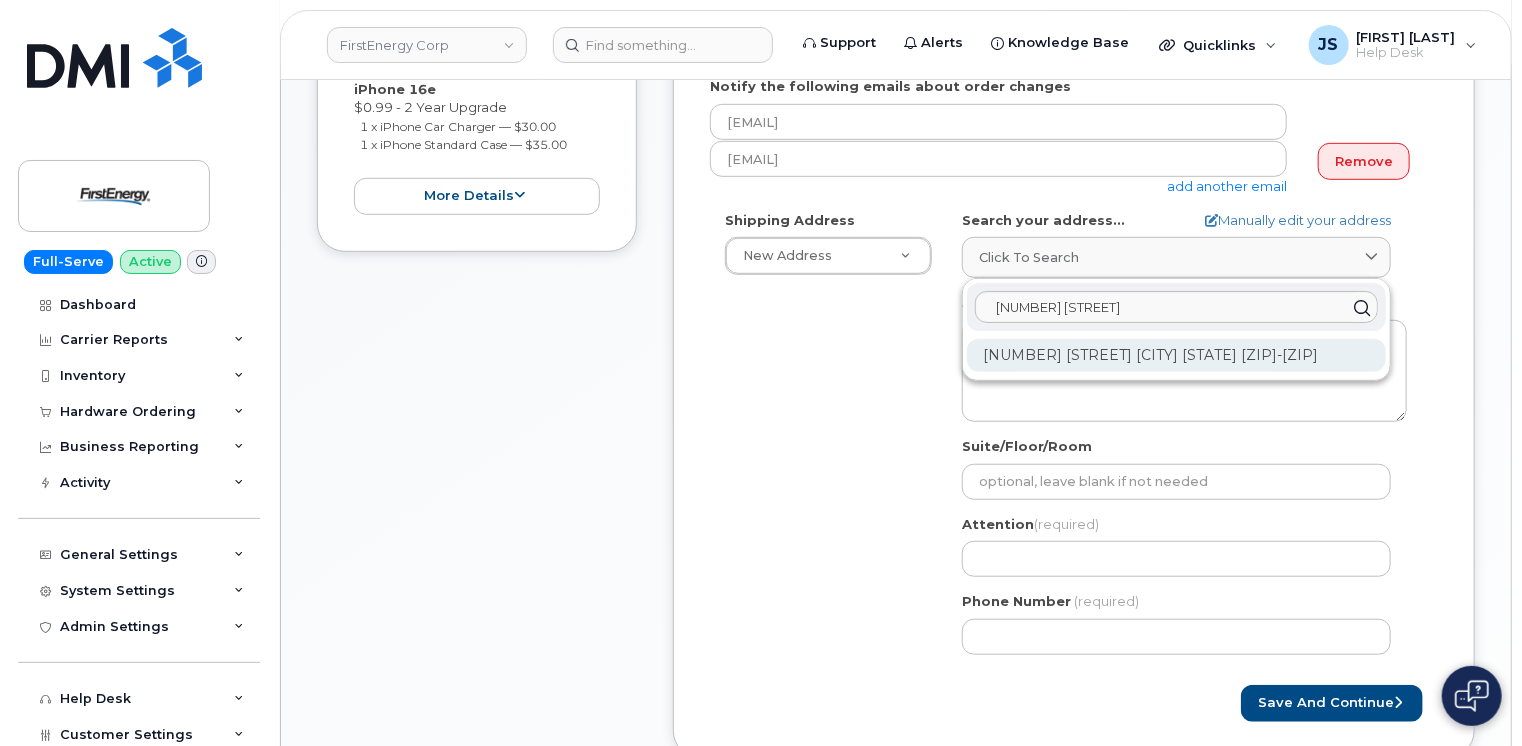 click on "1963 Coventry Dr Brunswick OH 44212-4108" 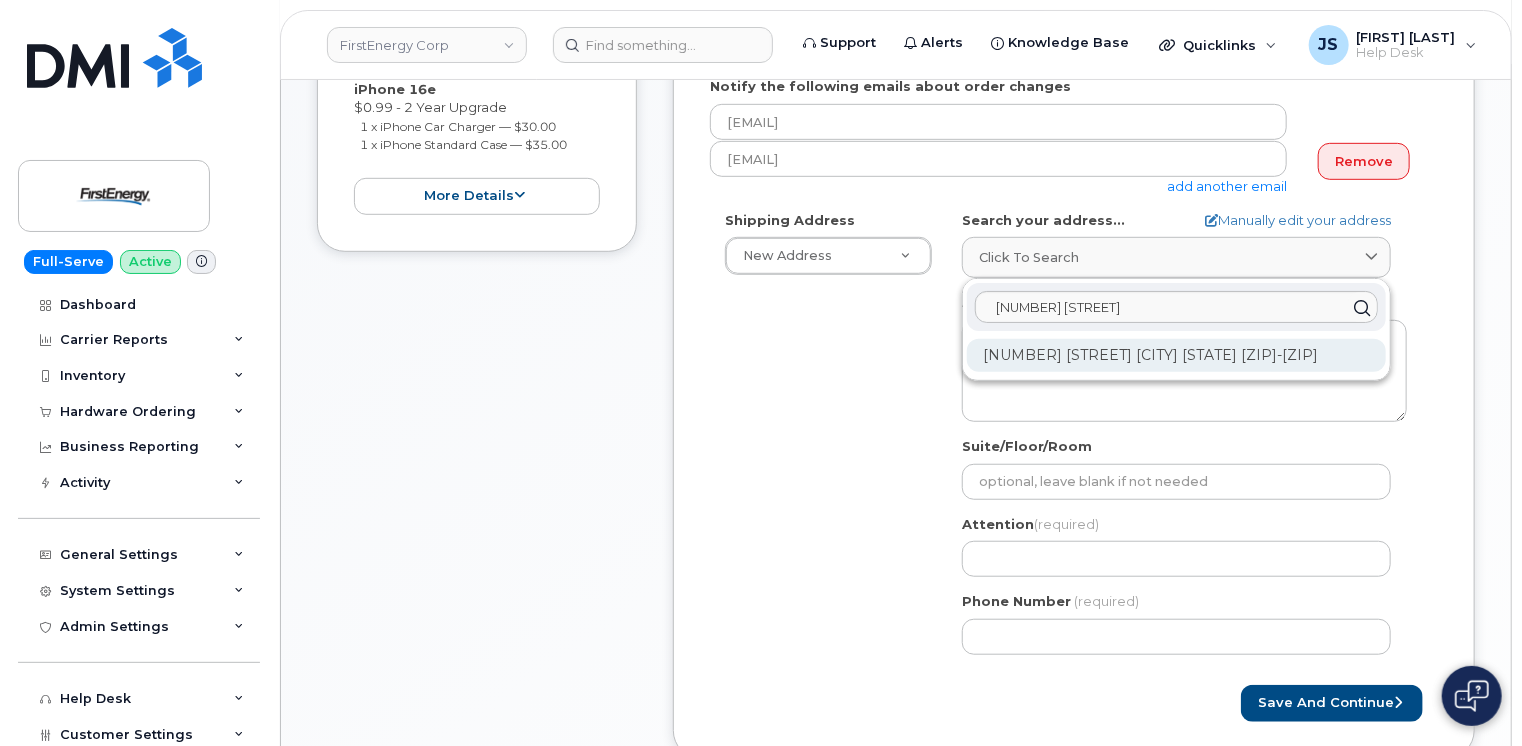 type on "1963 Coventry Dr
BRUNSWICK OH 44212-4108
UNITED STATES" 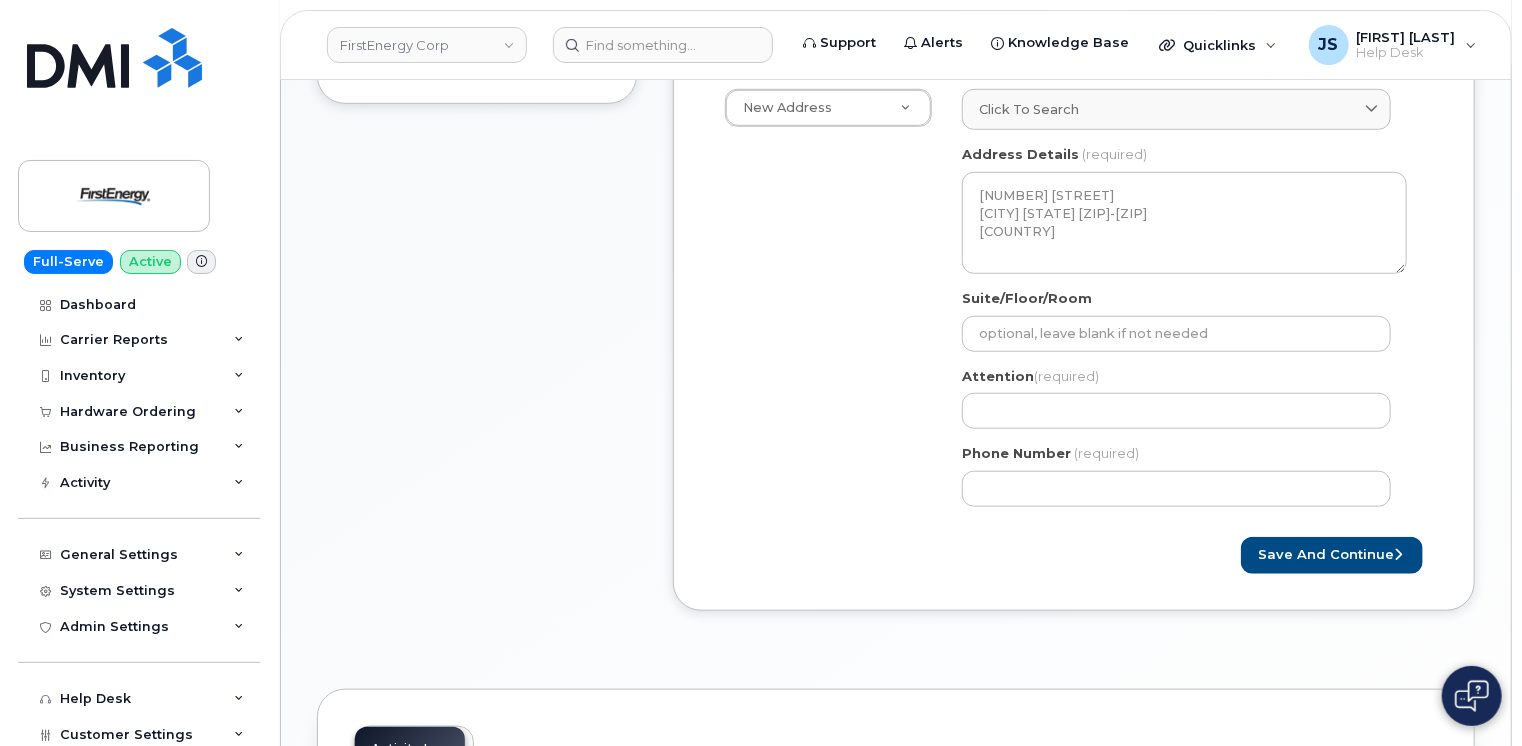 scroll, scrollTop: 700, scrollLeft: 0, axis: vertical 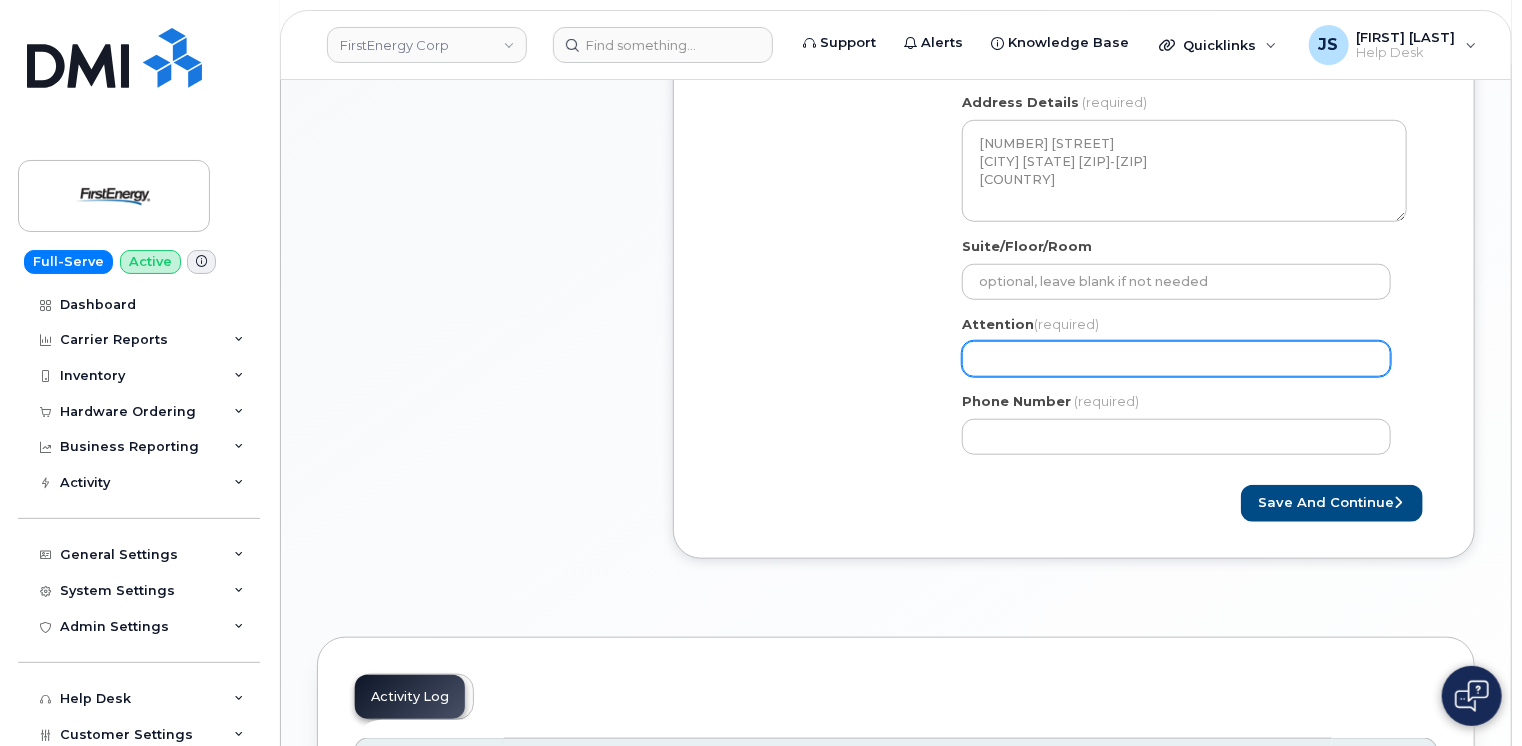 click on "Attention
(required)" 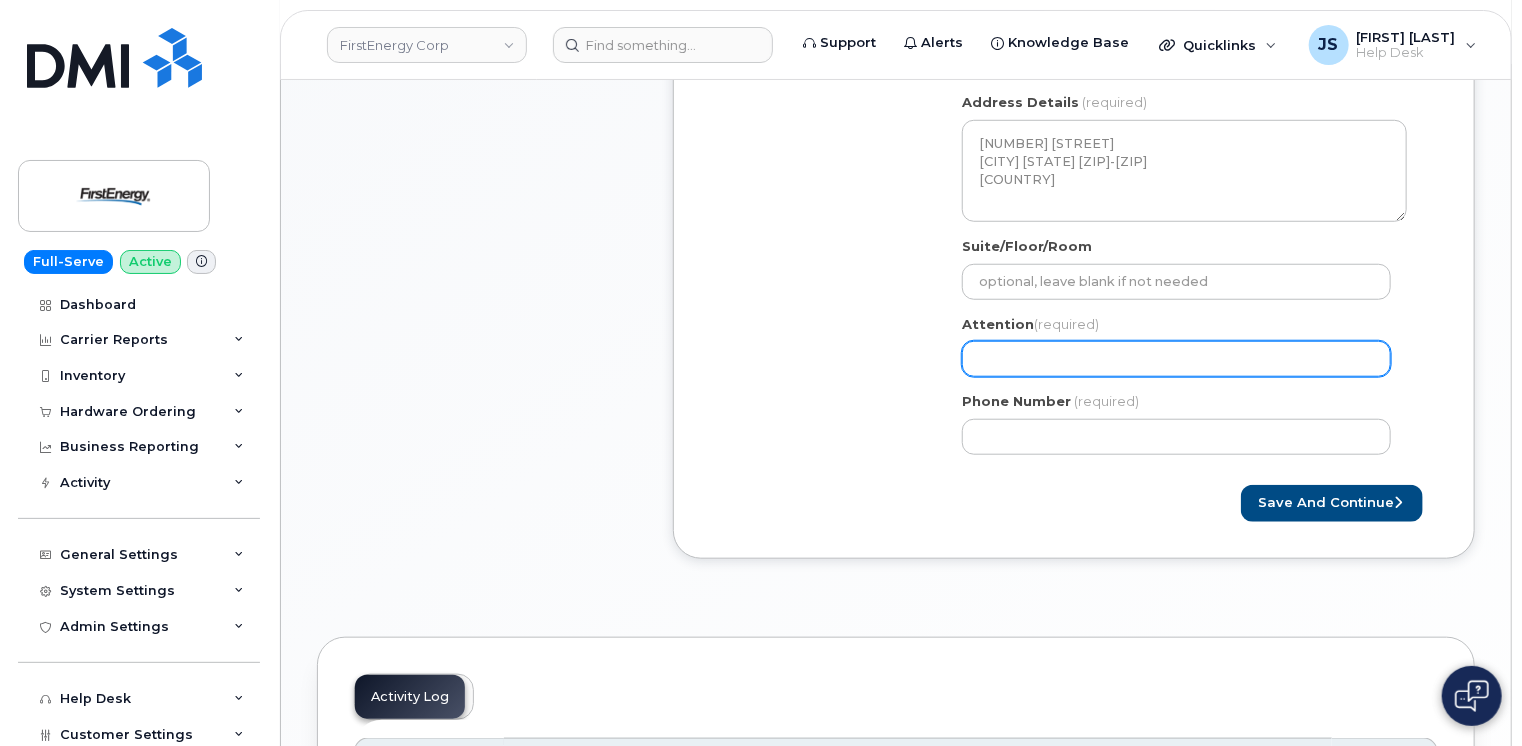 select 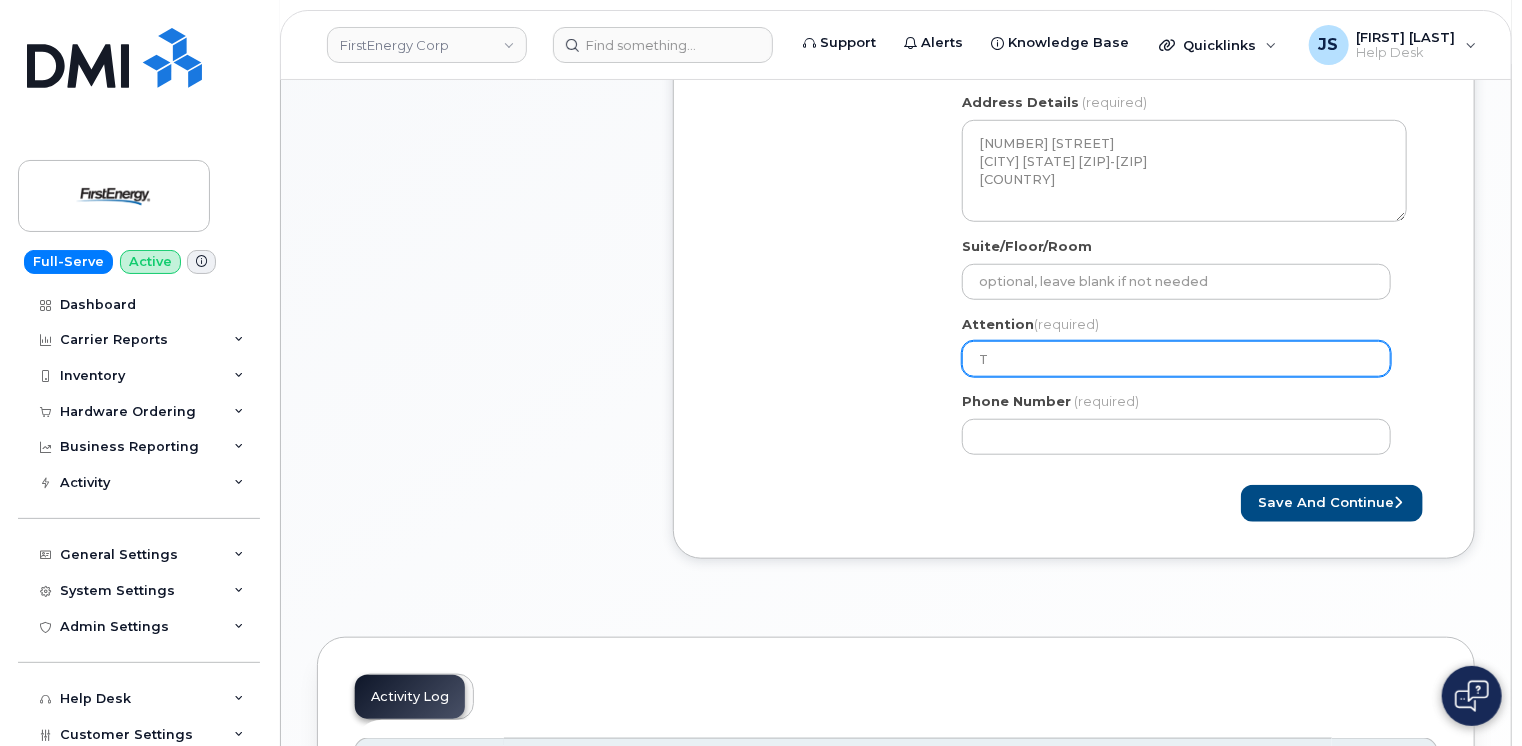 select 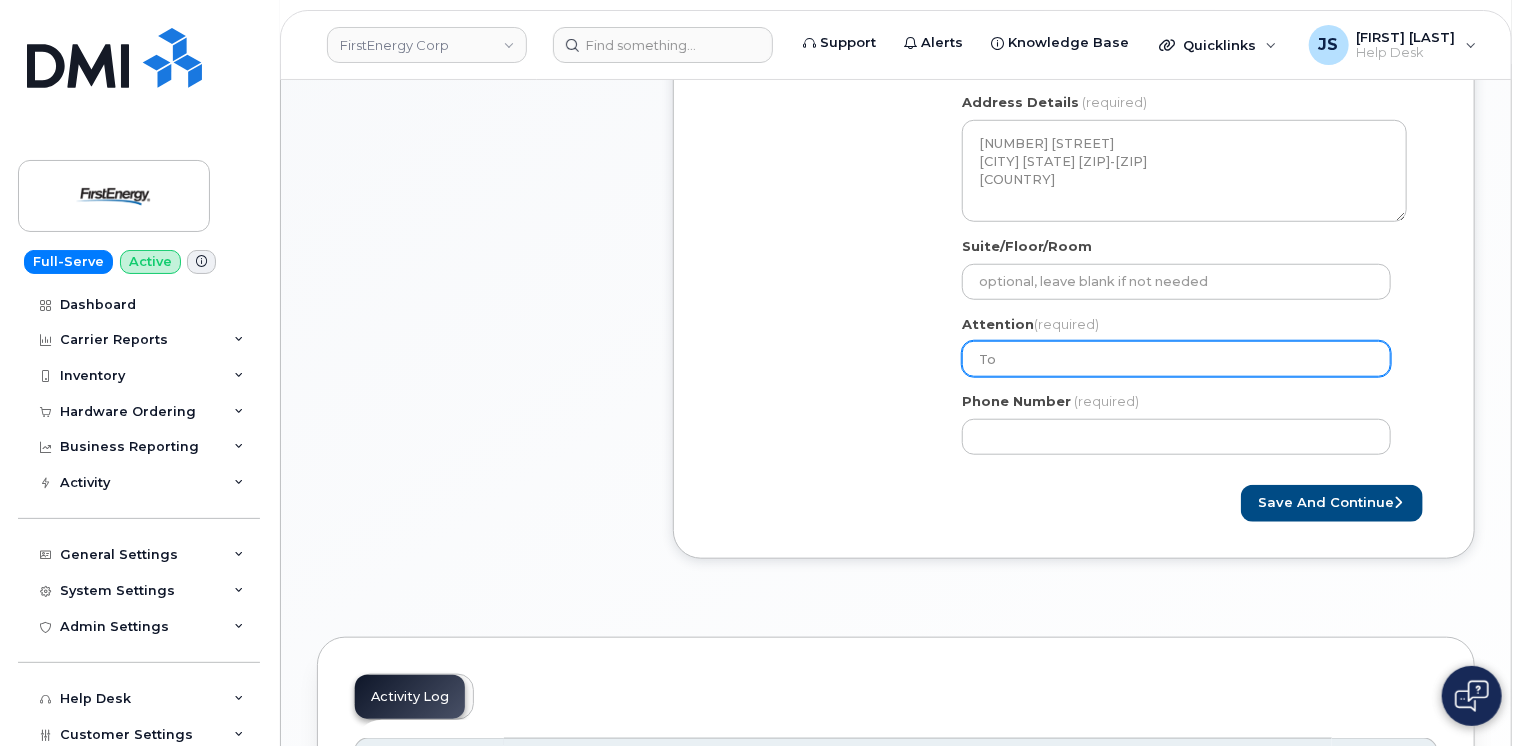 select 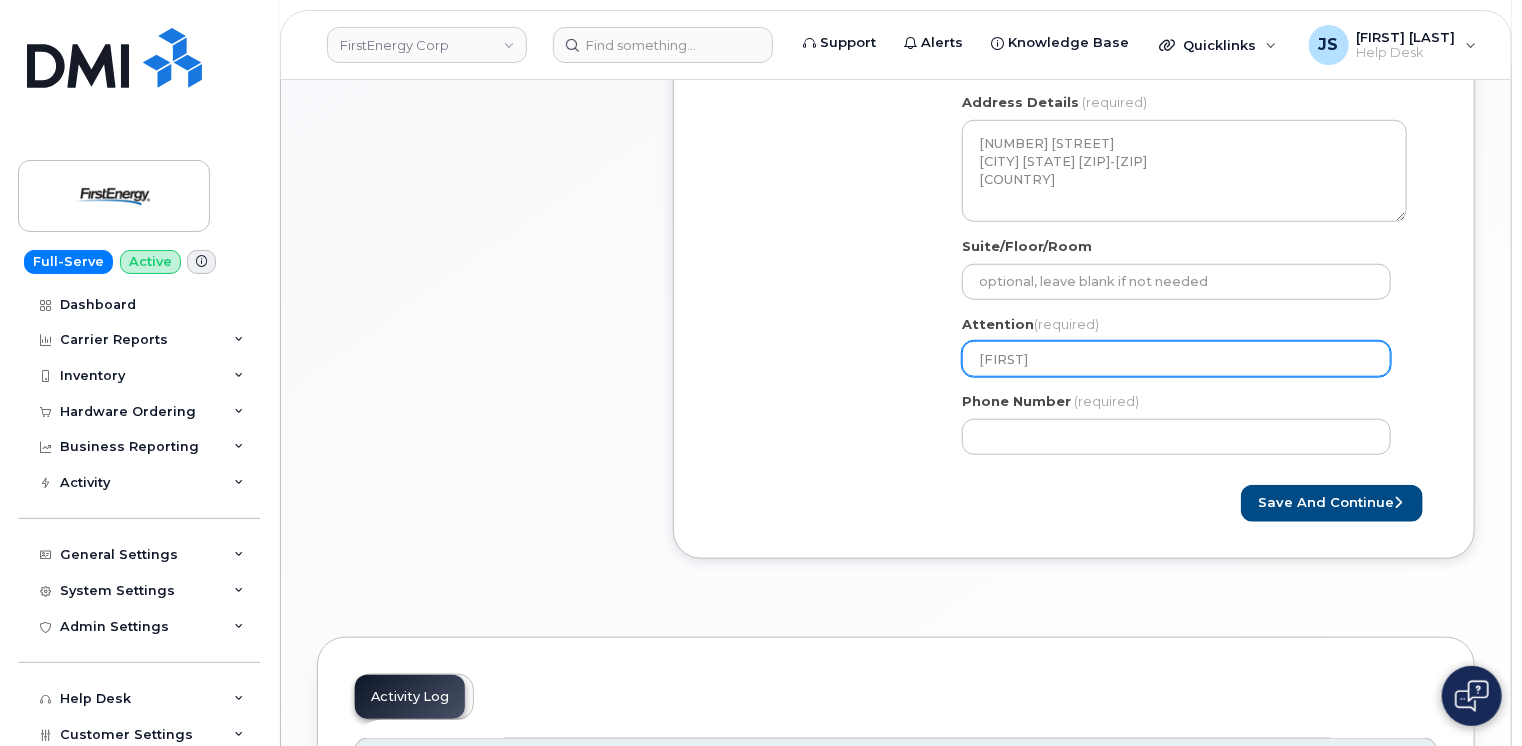 type on "Tom" 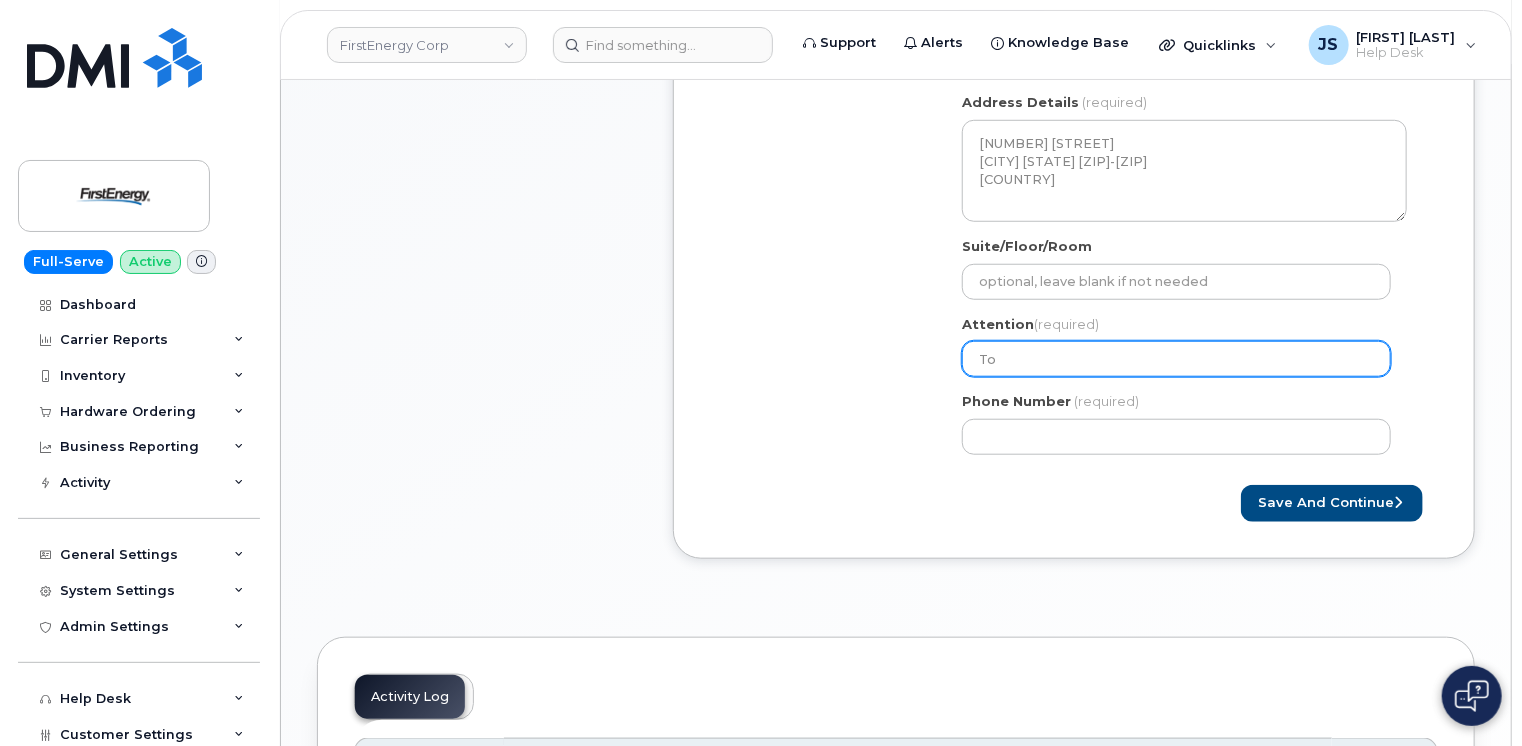 select 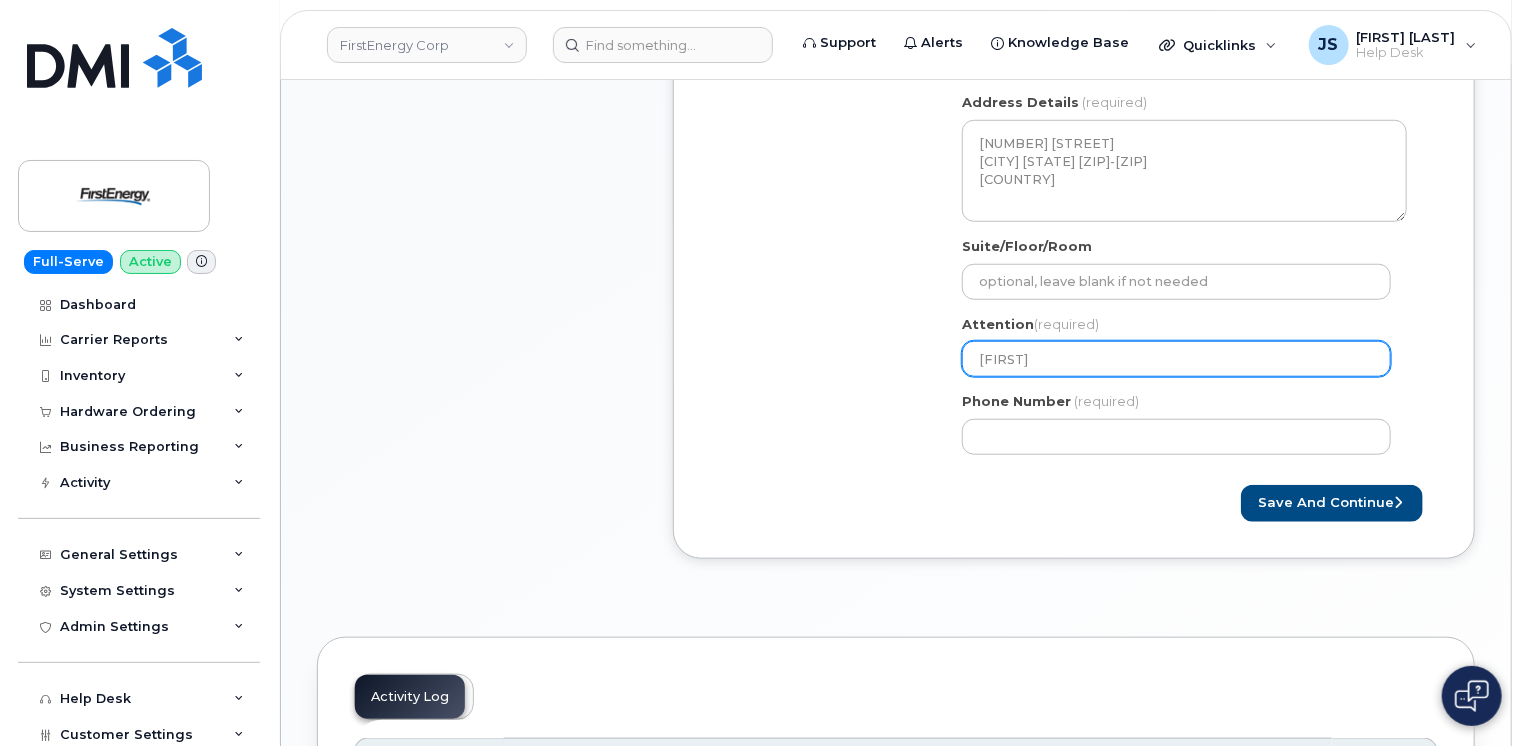 select 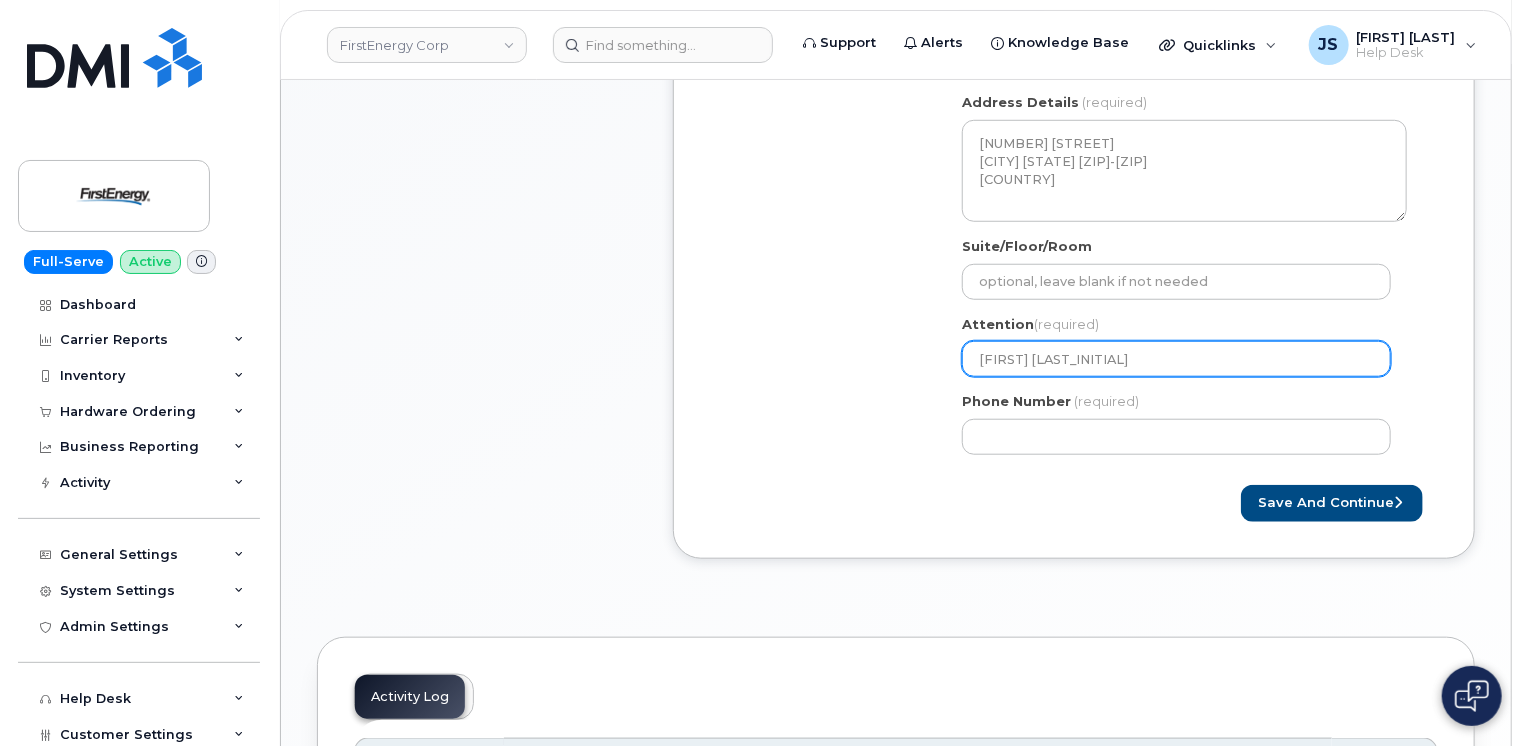 select 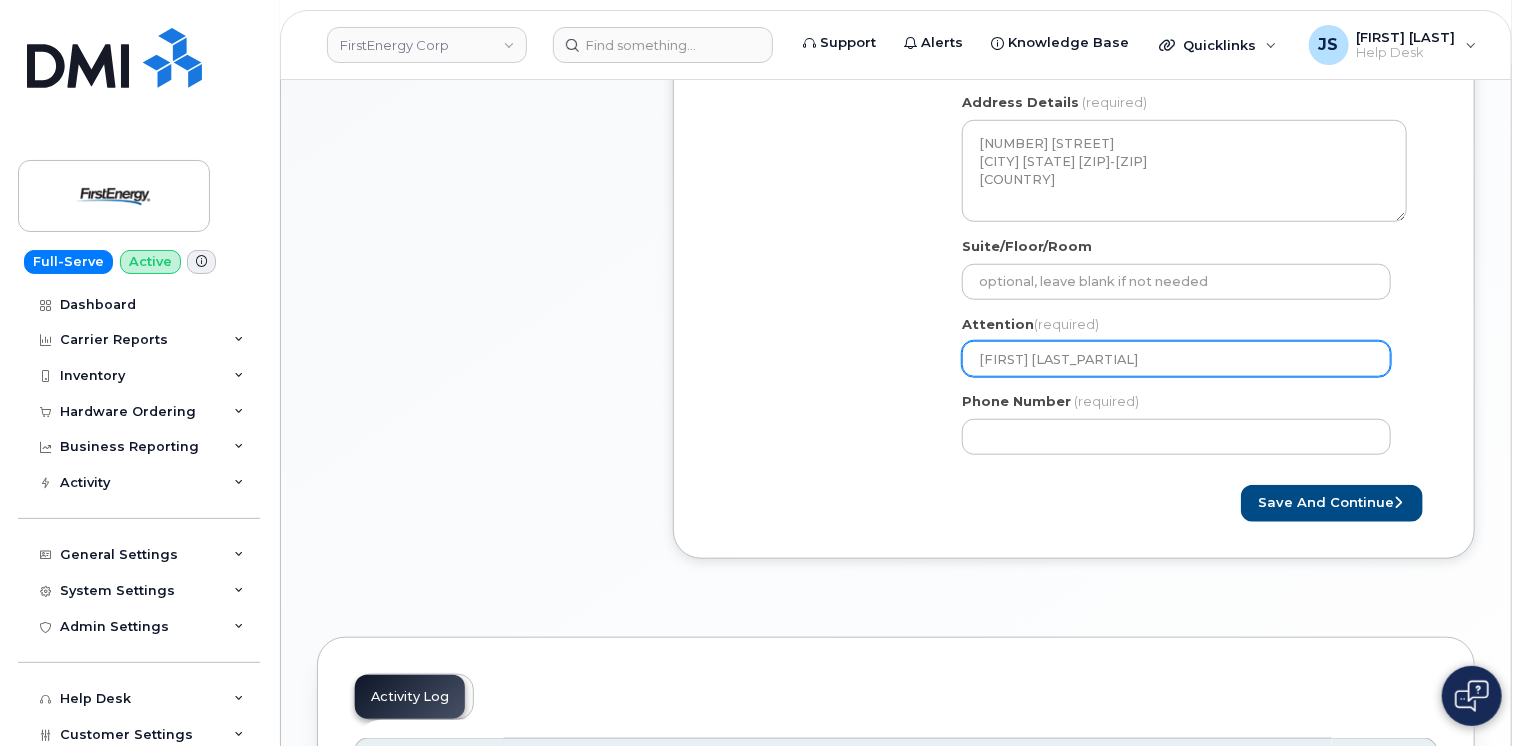 select 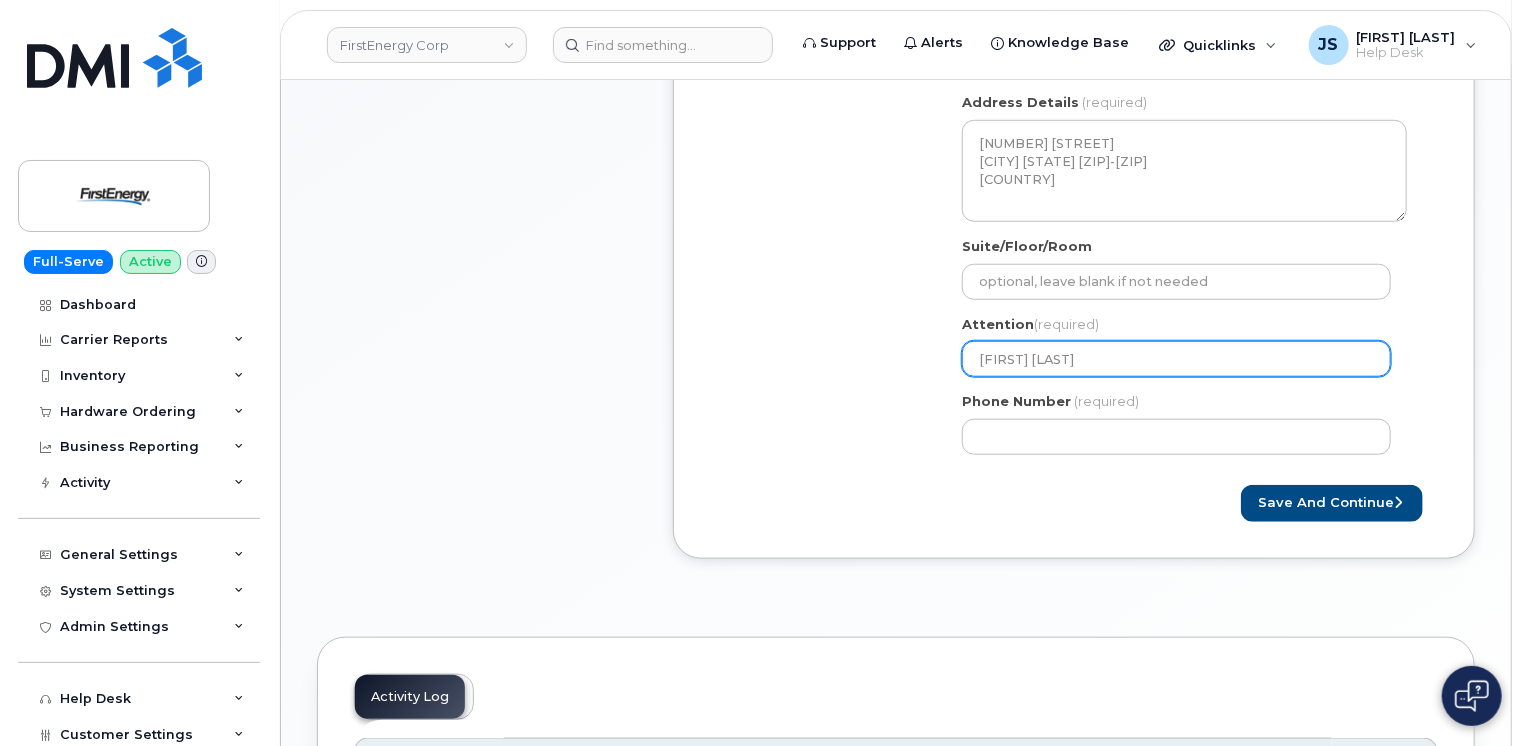 select 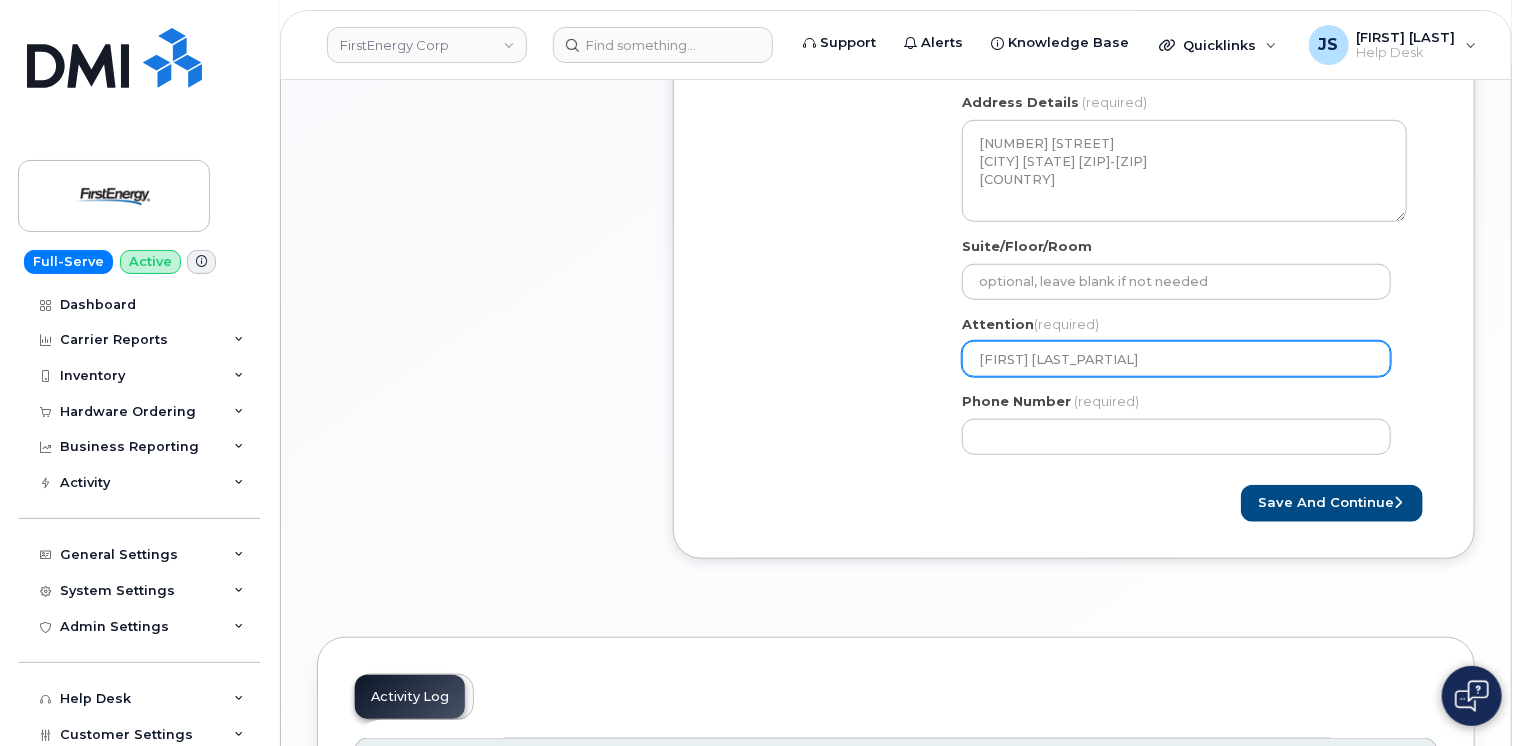 select 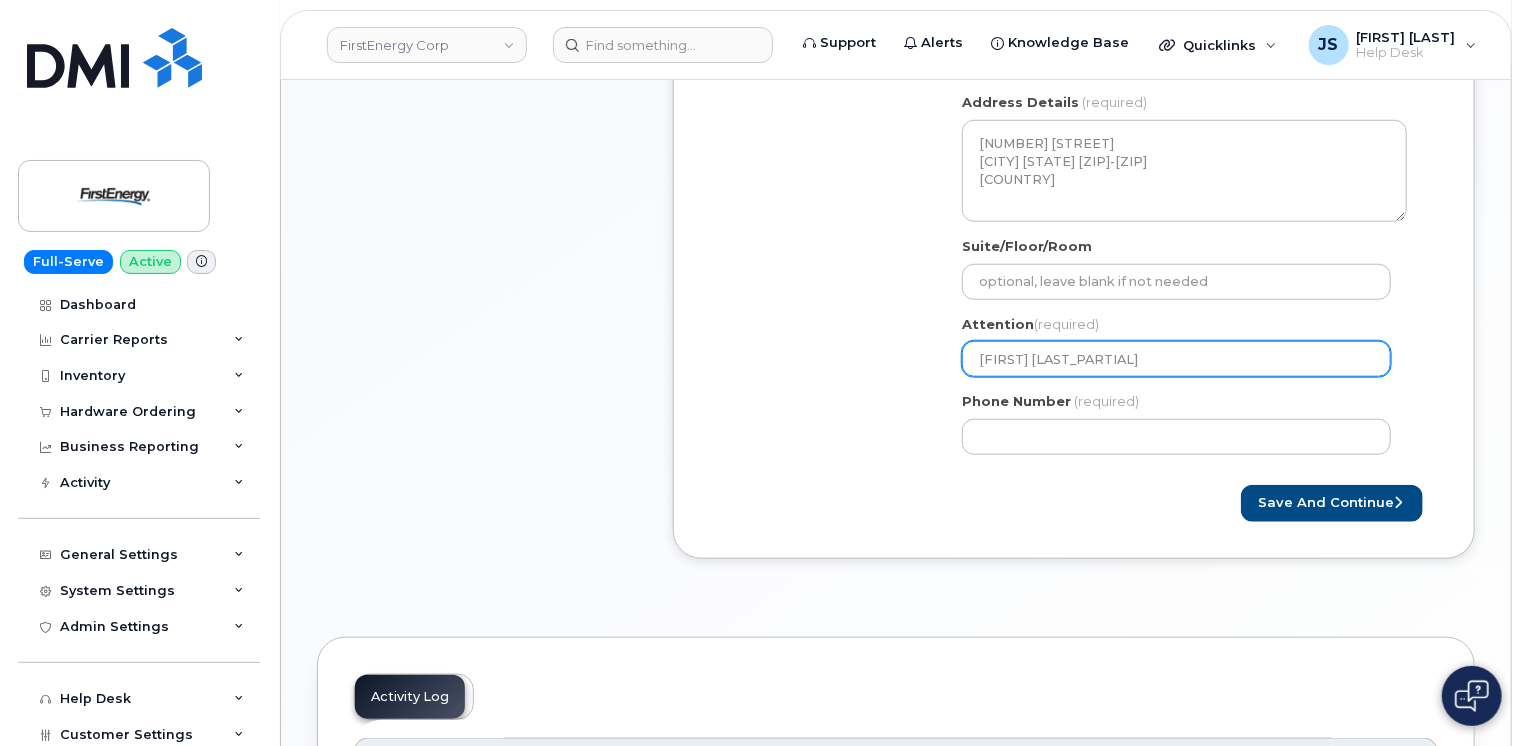 type on "Todd Blutle" 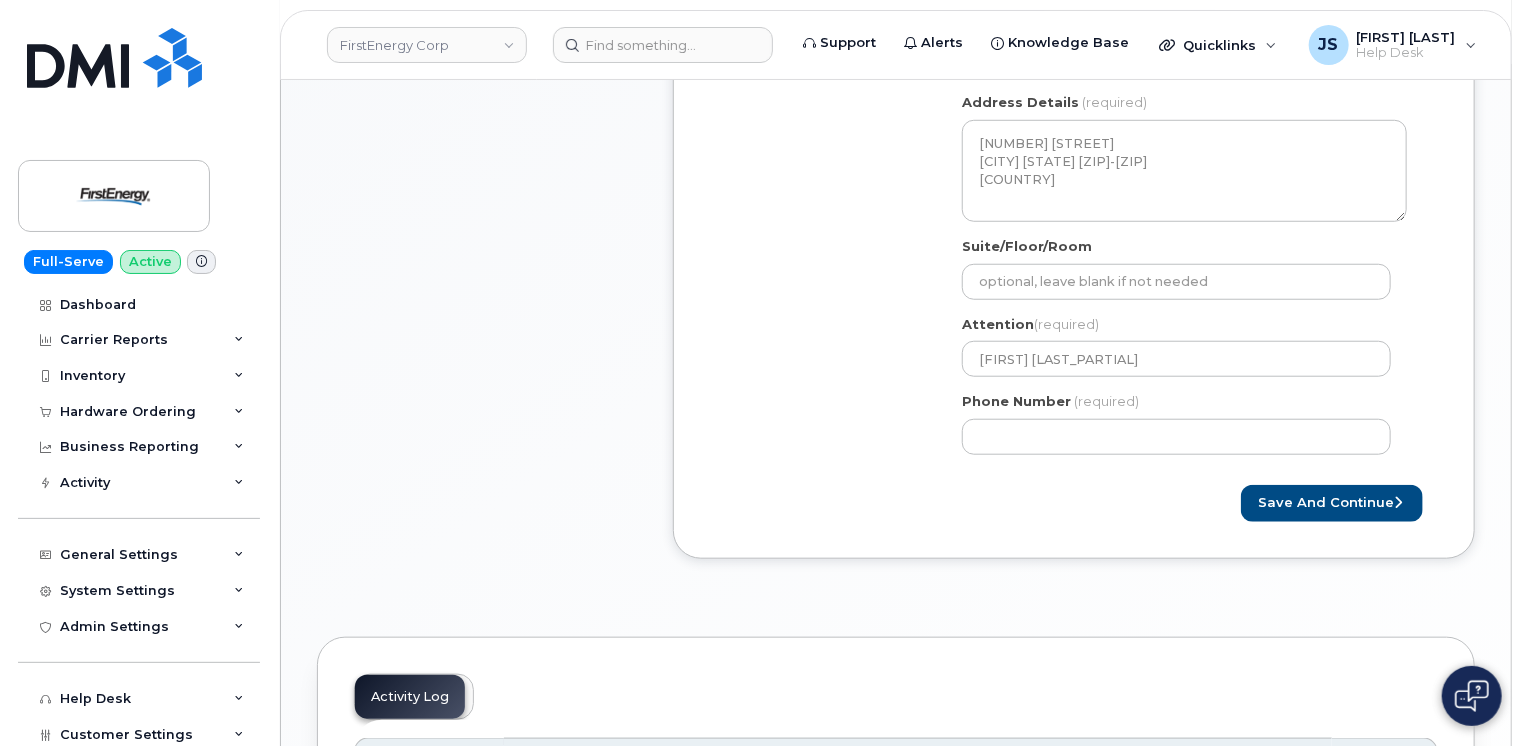 click on "Shipping Address
New Address                                     New Address 420 York St Ste B 1803 Murdoch Ave 4 Hance Dr 6 Pineknoll Dr 800 Cabin Hill Dr
OH
Brunswick
Search your address...
Manually edit your address
Click to search 1963 Coventry dr No available options
Address Line
(required)
Lookup your address
1963 Coventry Dr
State
(required)
Alabama
Alaska
American Samoa
Arizona
Arkansas
California
Colorado
Connecticut
Delaware
District of Columbia
Florida
Georgia
Guam
Hawaii
Idaho
Illinois
Indiana
Iowa
Kansas
Kentucky
Louisiana
Maine
Maryland
Massachusetts
Michigan
Minnesota
Mississippi
Missouri
Montana
Nebraska
Nevada
New Hampshire
New Jersey
New Mexico
New York
North Carolina
North Dakota
Ohio
Oklahoma
Oregon
Pennsylvania
Puerto Rico
Rhode Island
South Carolina
South Dakota
Tennessee
Texas
Utah
Vermont
Virginia
Virgin Islands" 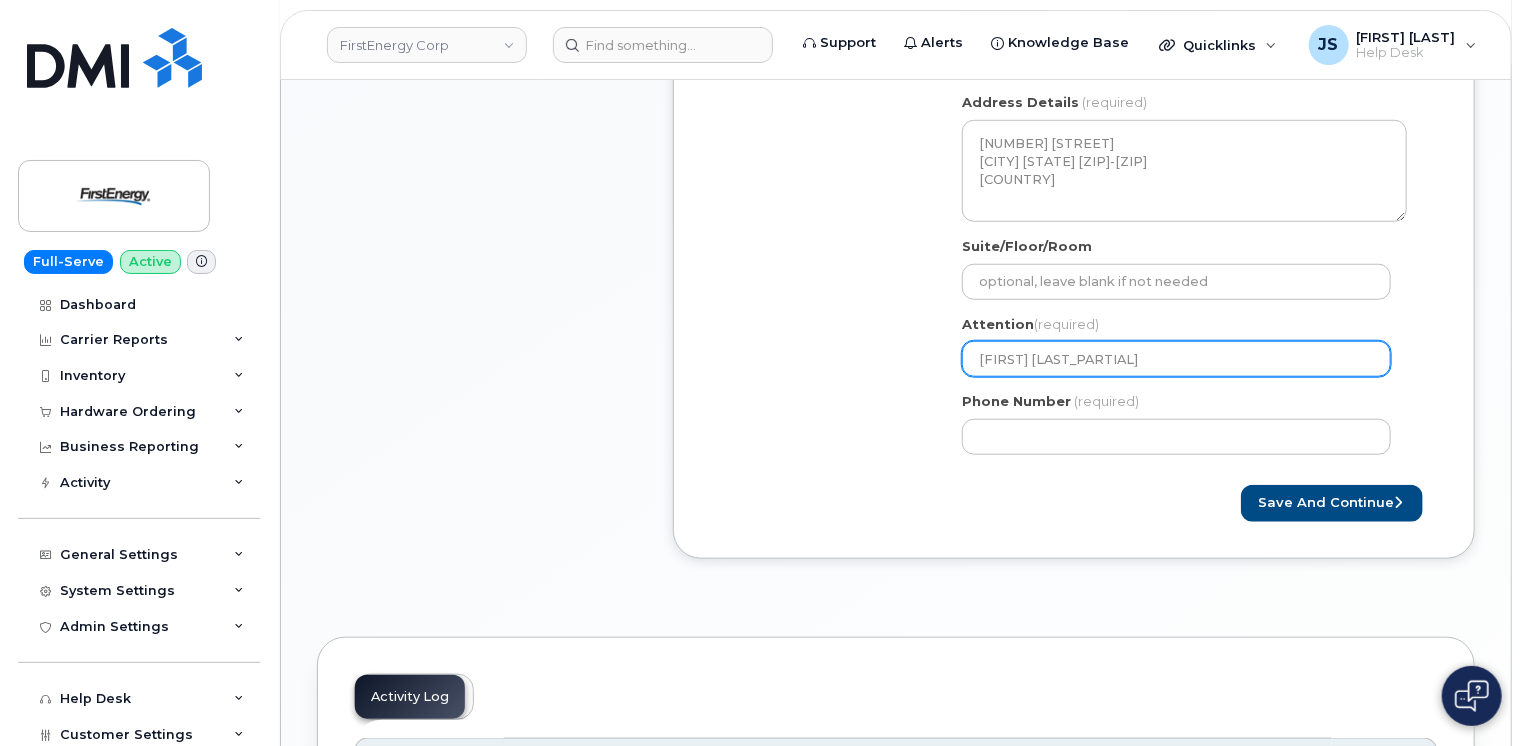 click on "Todd Blutler" 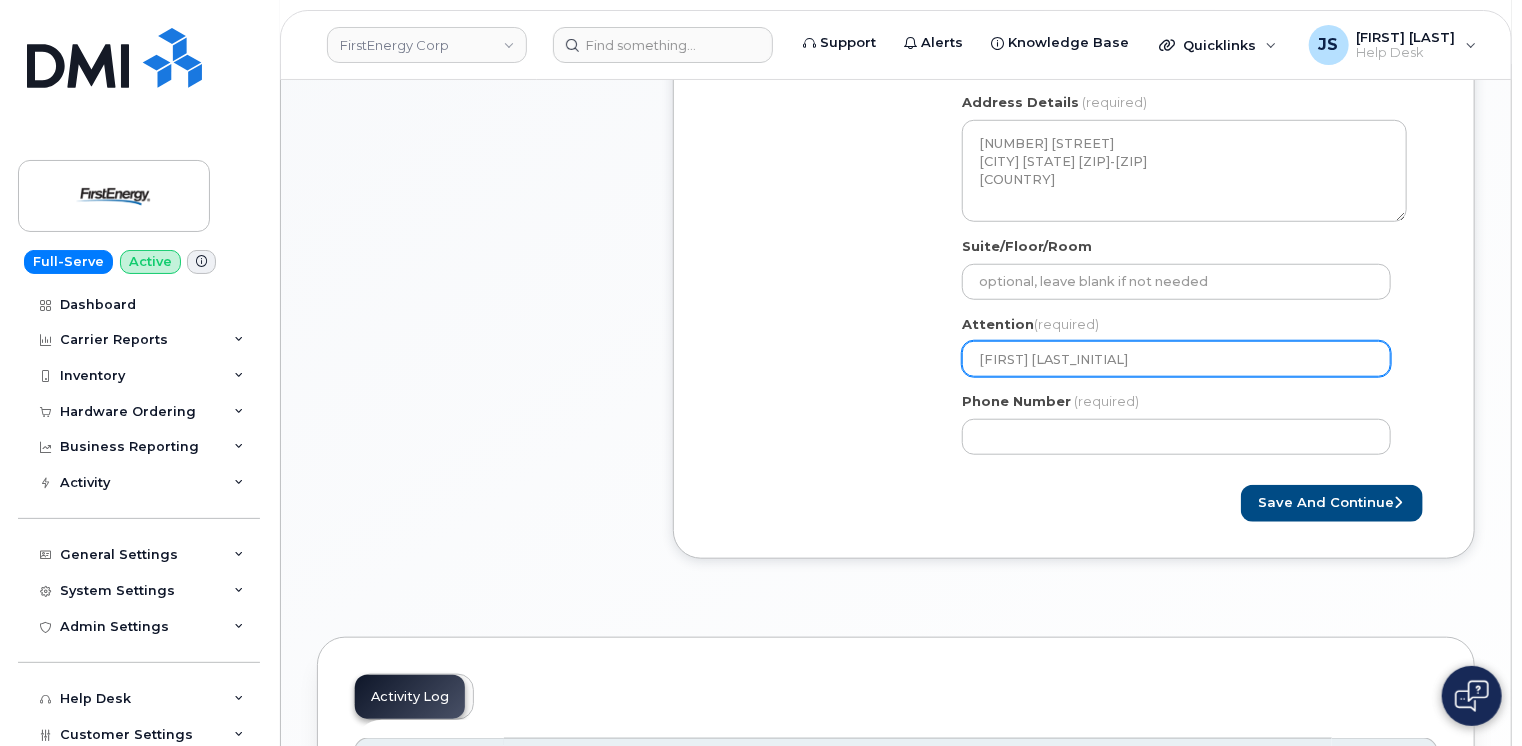 select 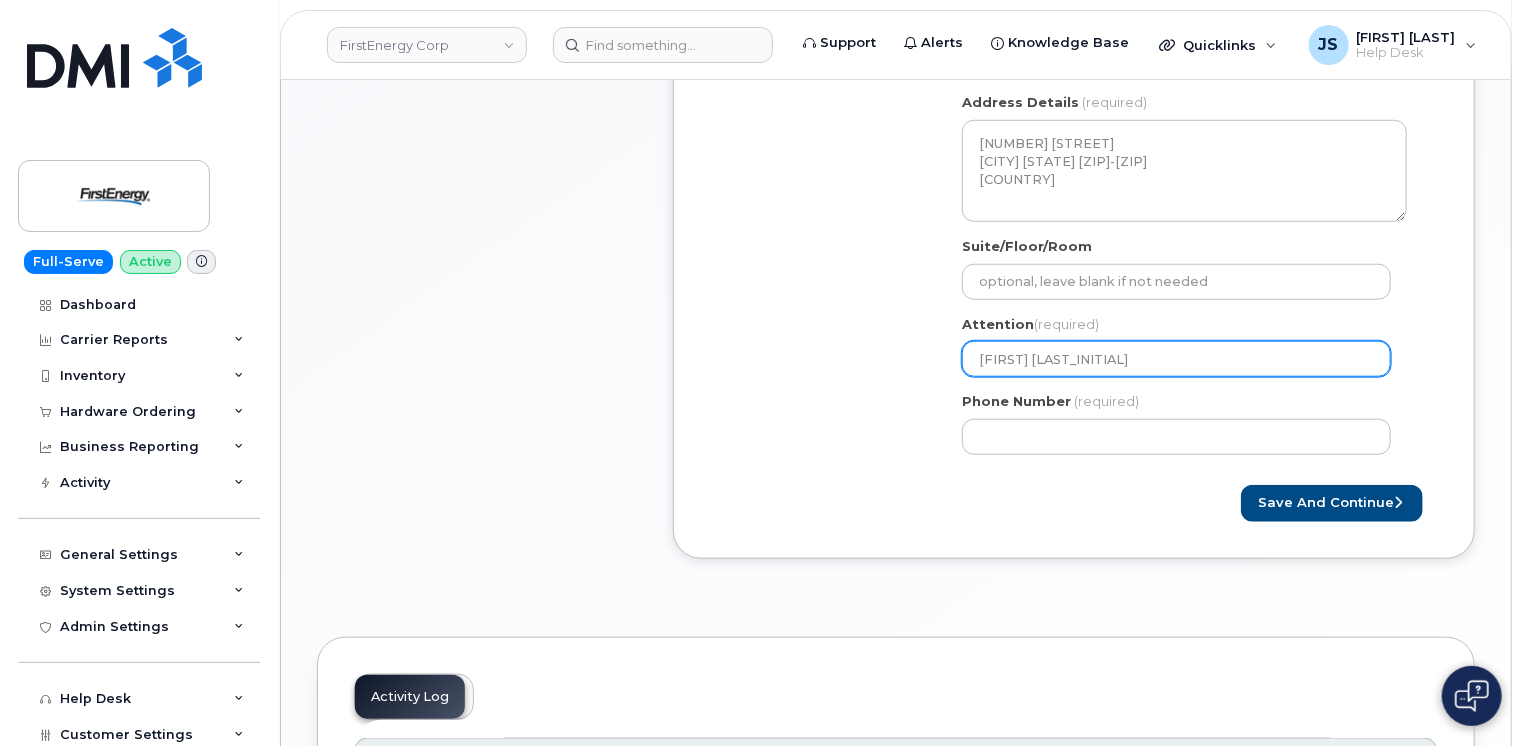type on "Todd Bu" 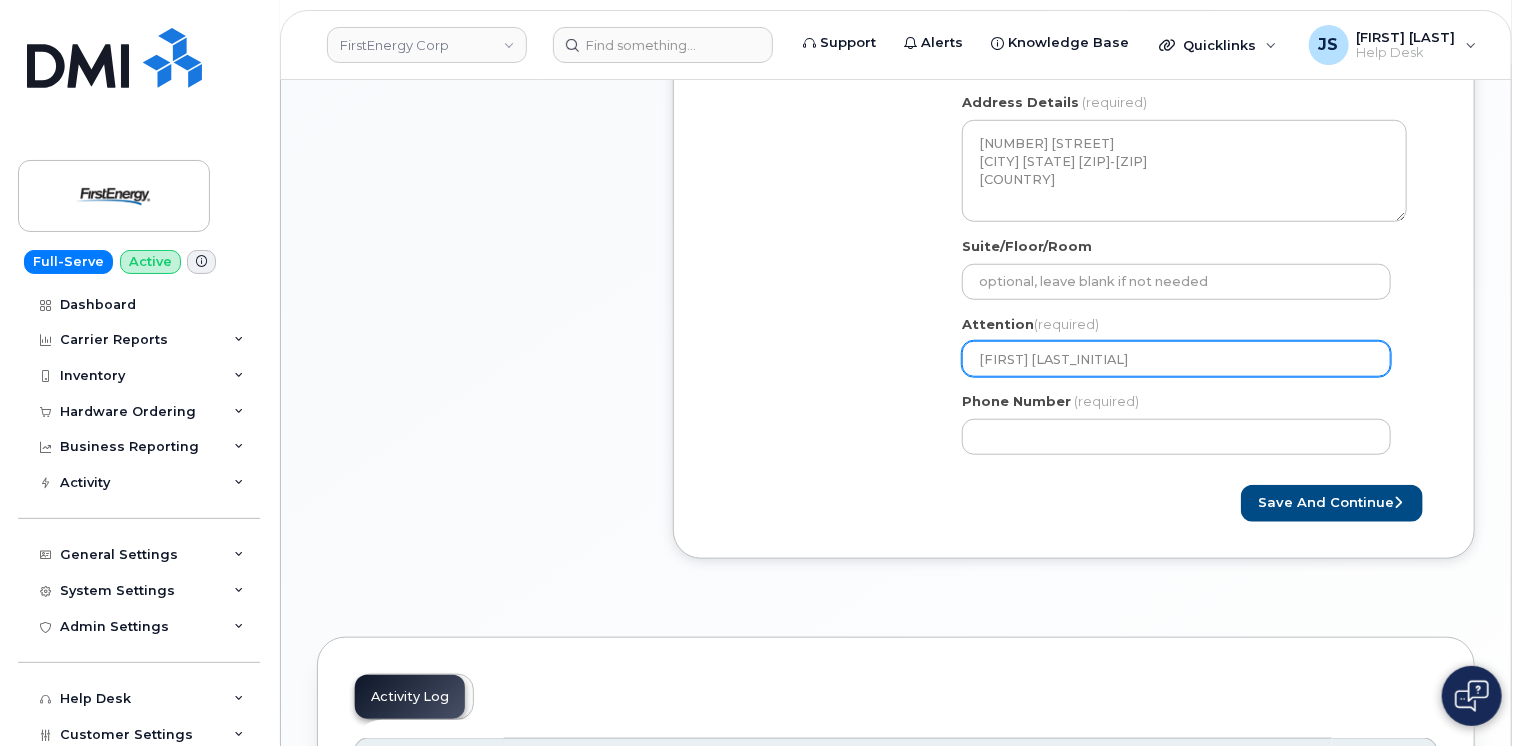 select 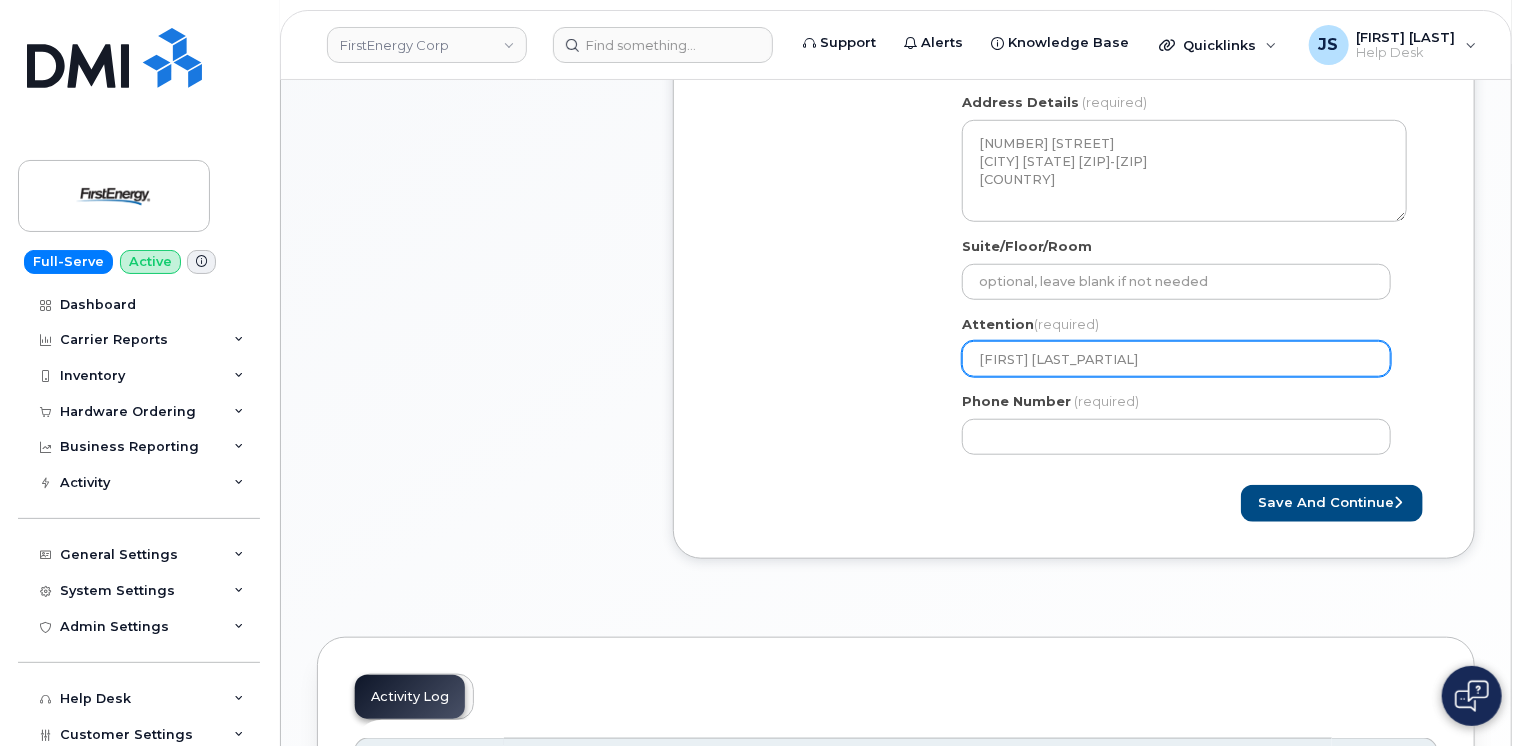 select 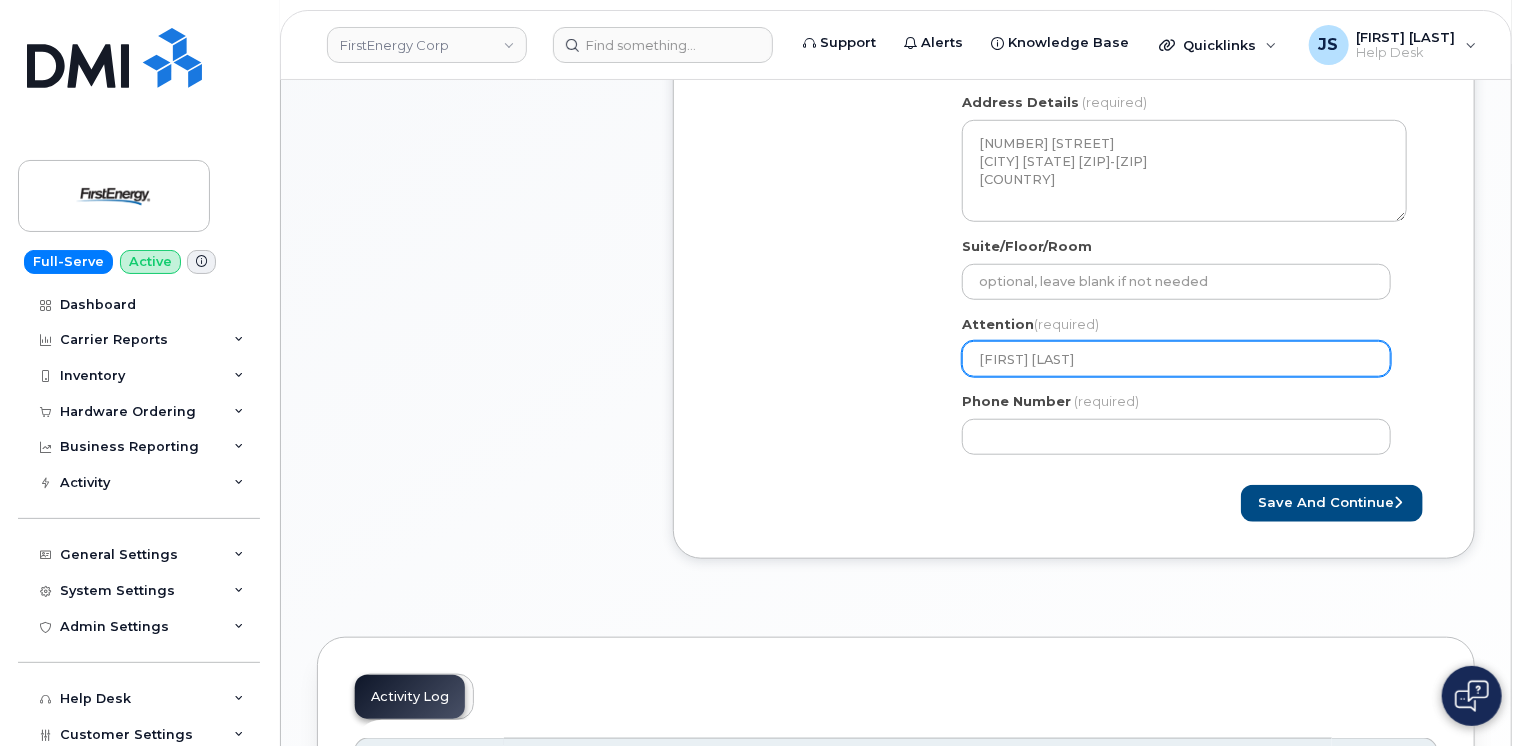 type on "[FIRST] [LAST]" 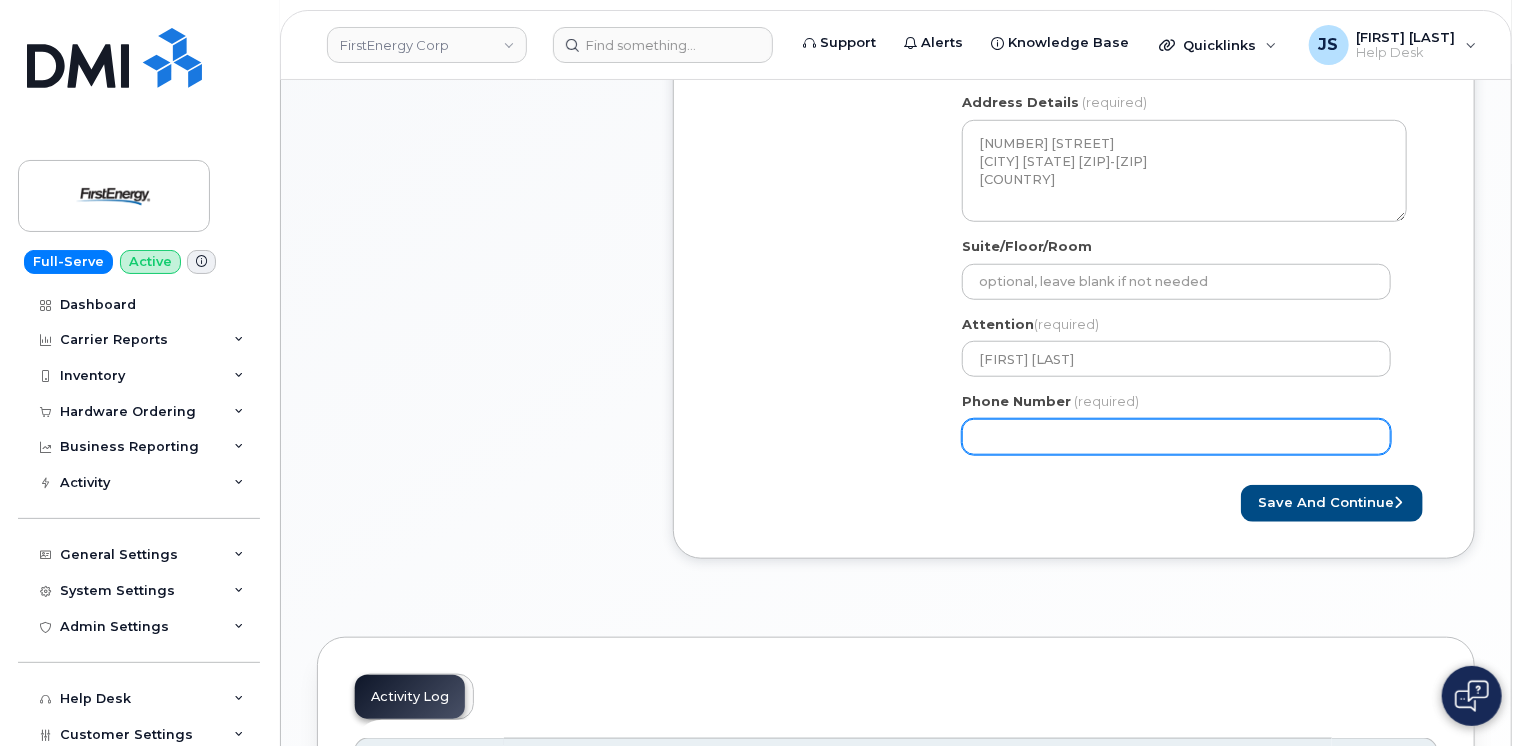 paste on "3302421497" 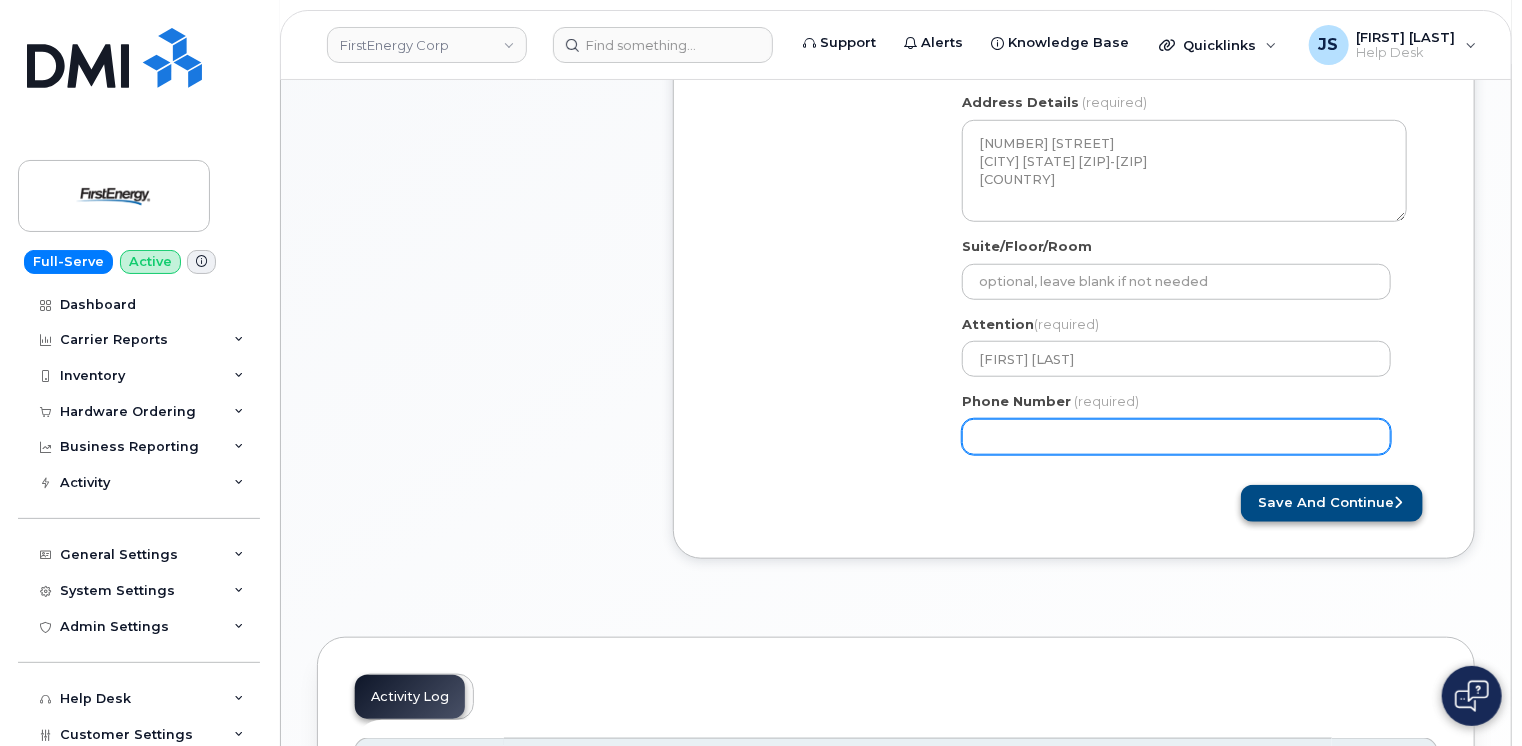 type on "3302421497" 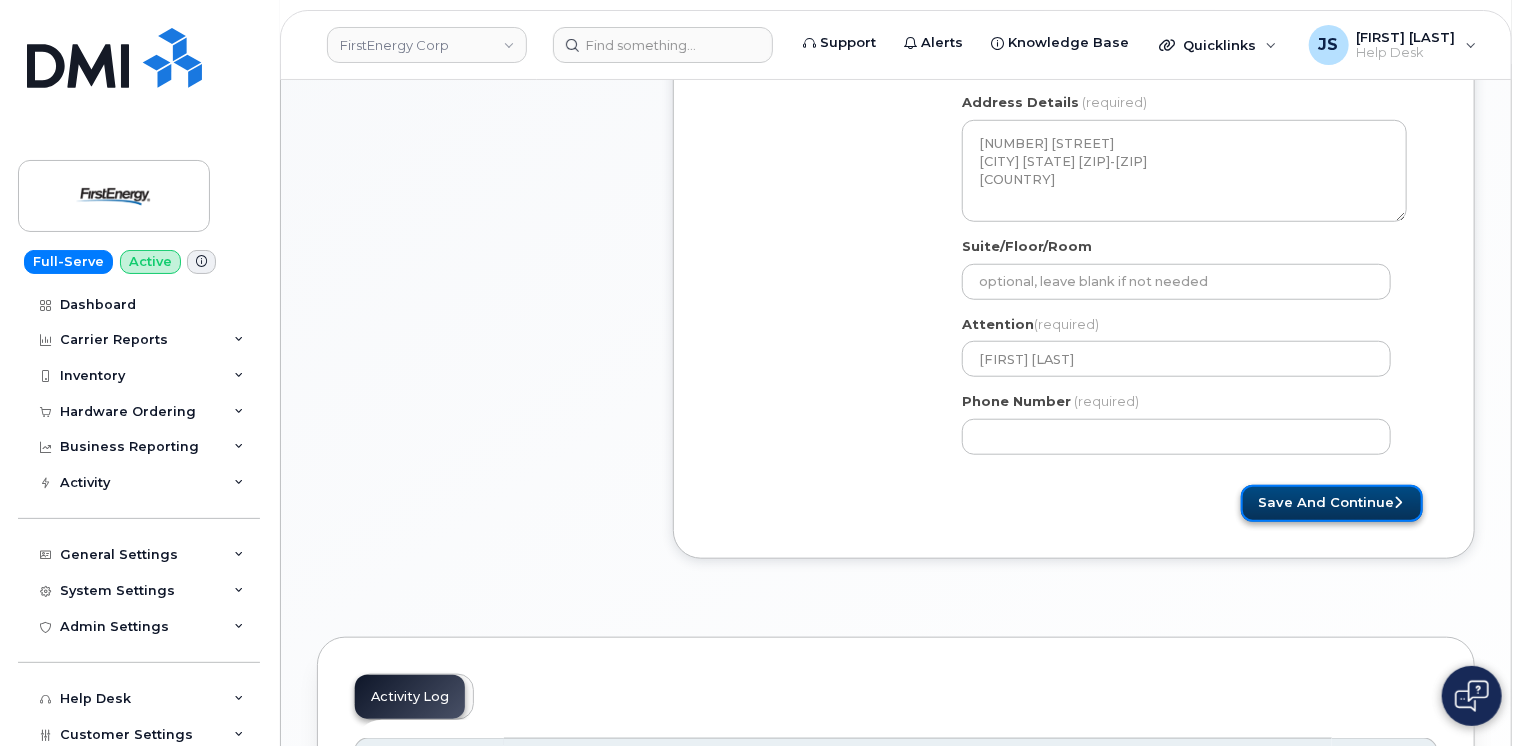 click on "Save and Continue" 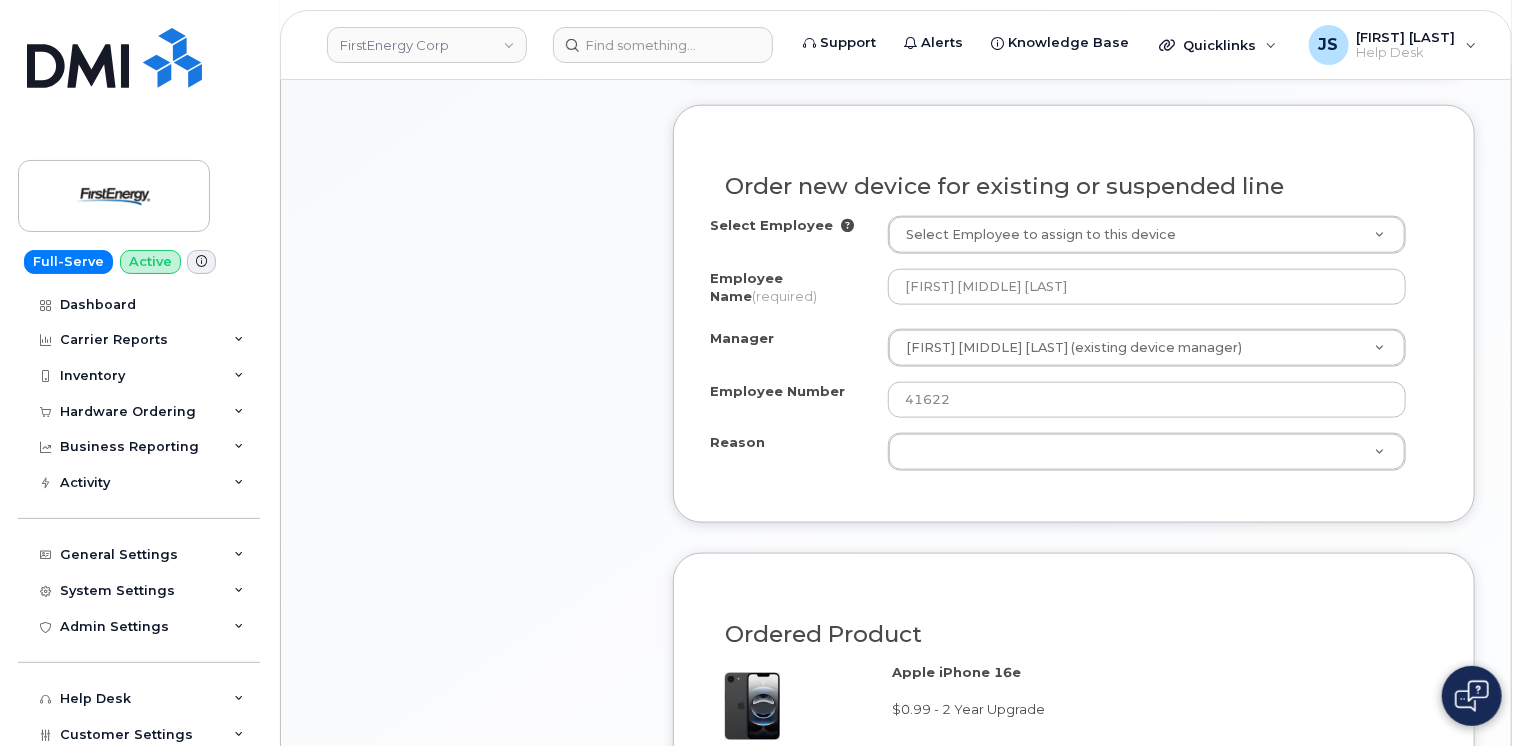 scroll, scrollTop: 1100, scrollLeft: 0, axis: vertical 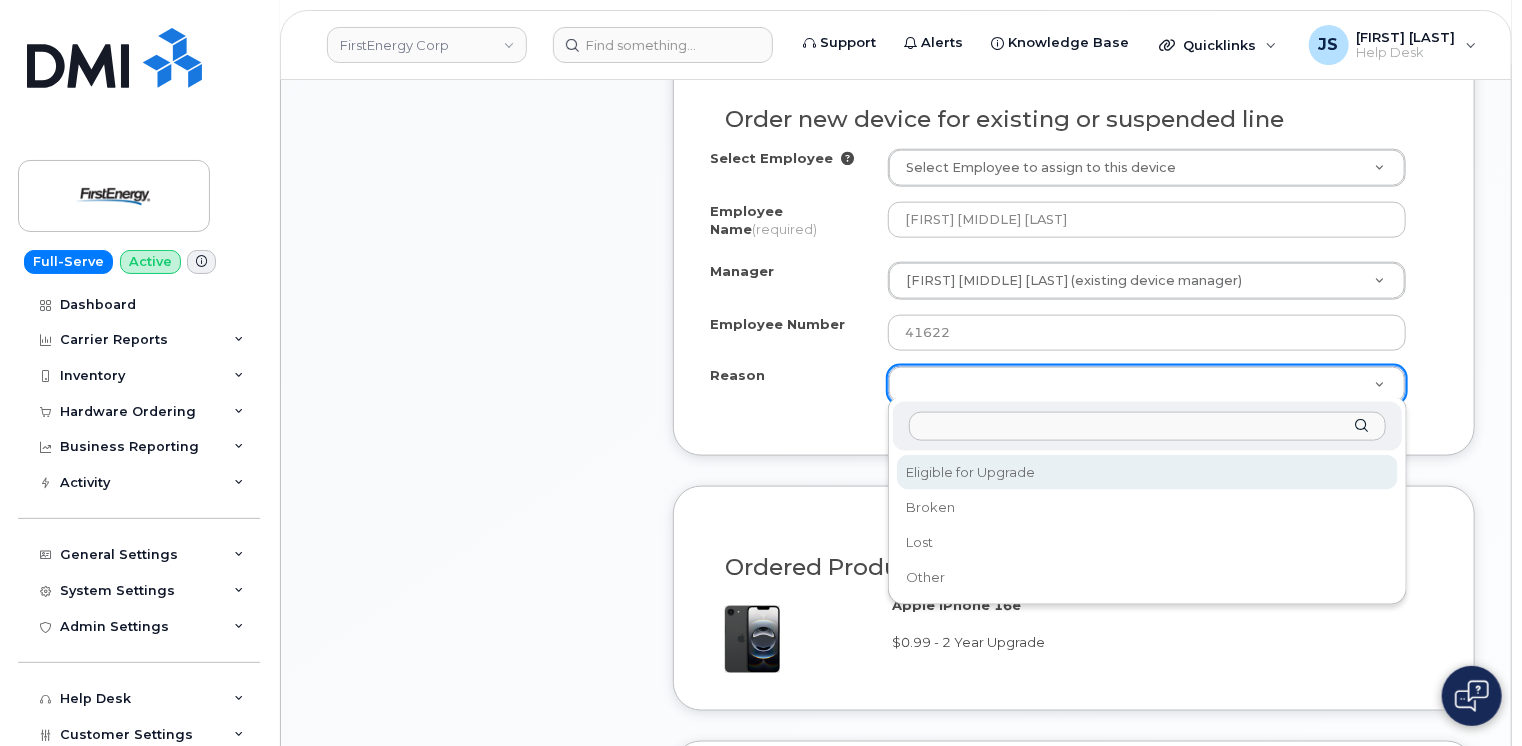 select on "eligible_for_upgrade" 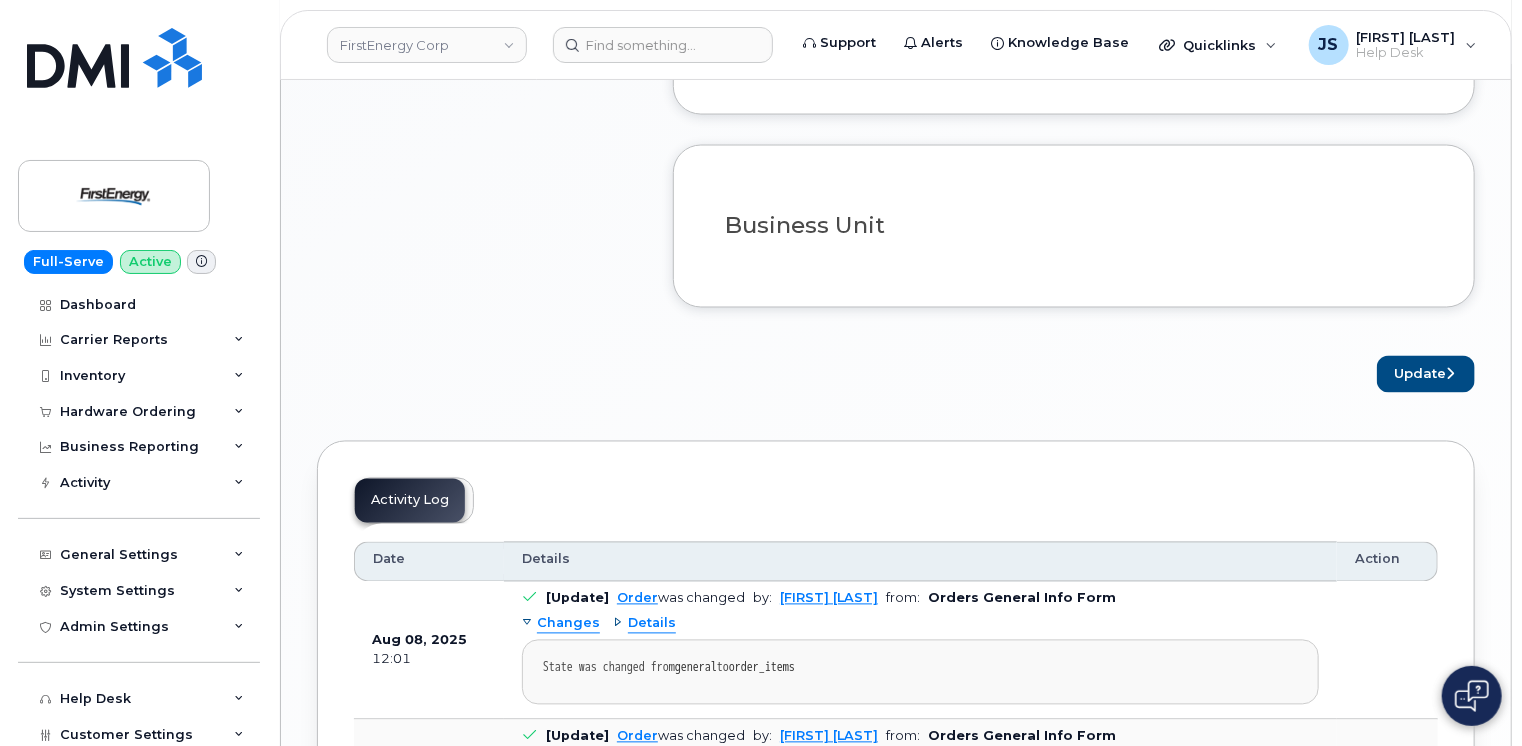 scroll, scrollTop: 1700, scrollLeft: 0, axis: vertical 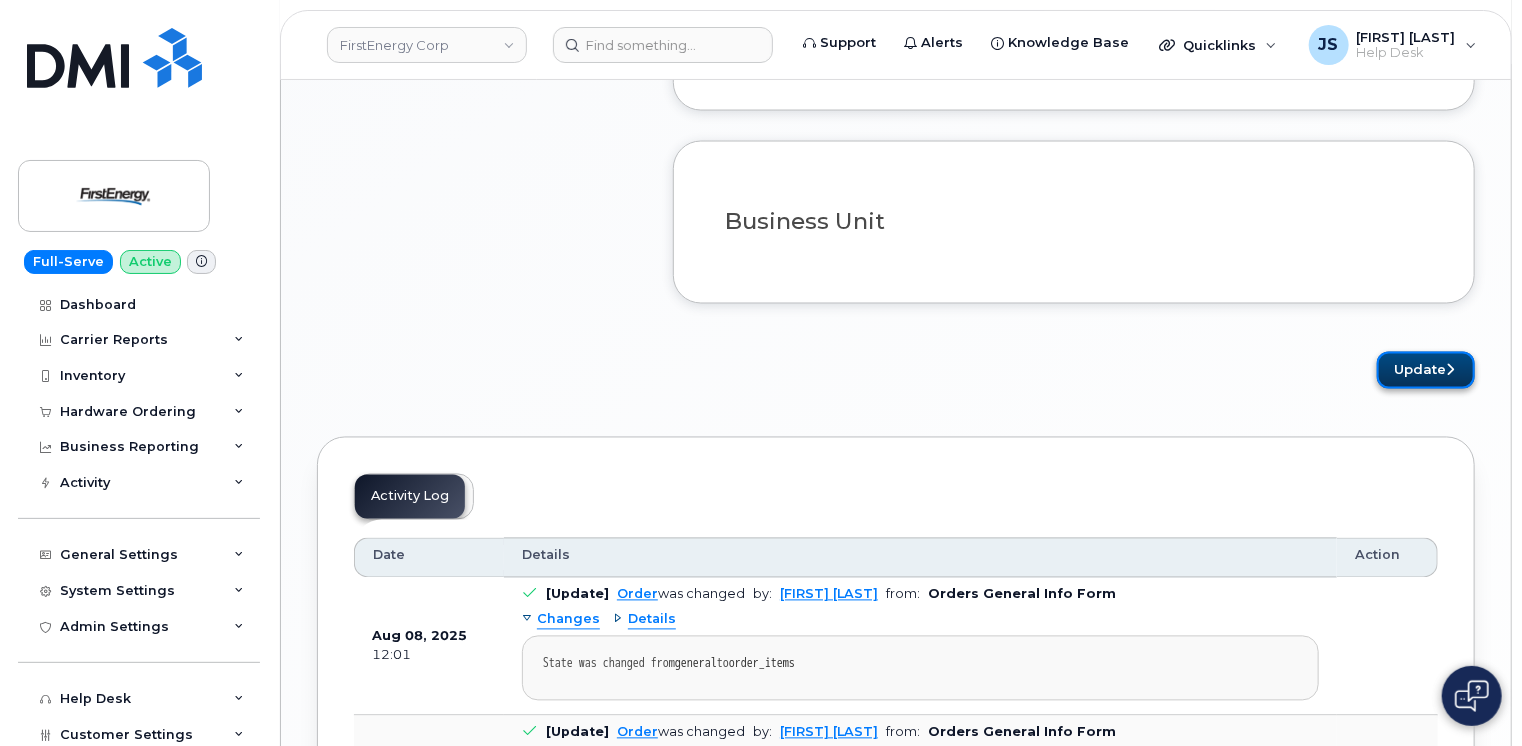 click on "Update" 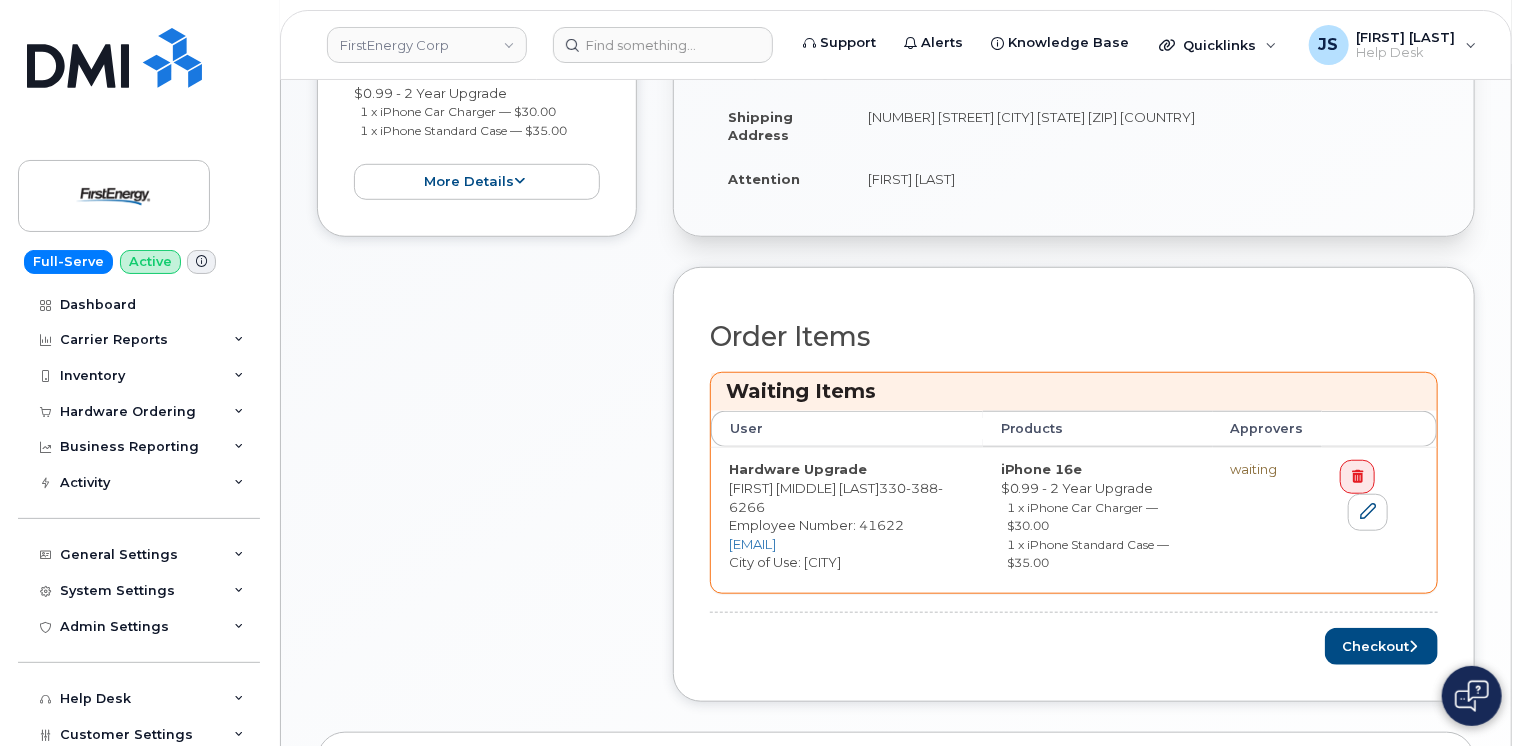 scroll, scrollTop: 900, scrollLeft: 0, axis: vertical 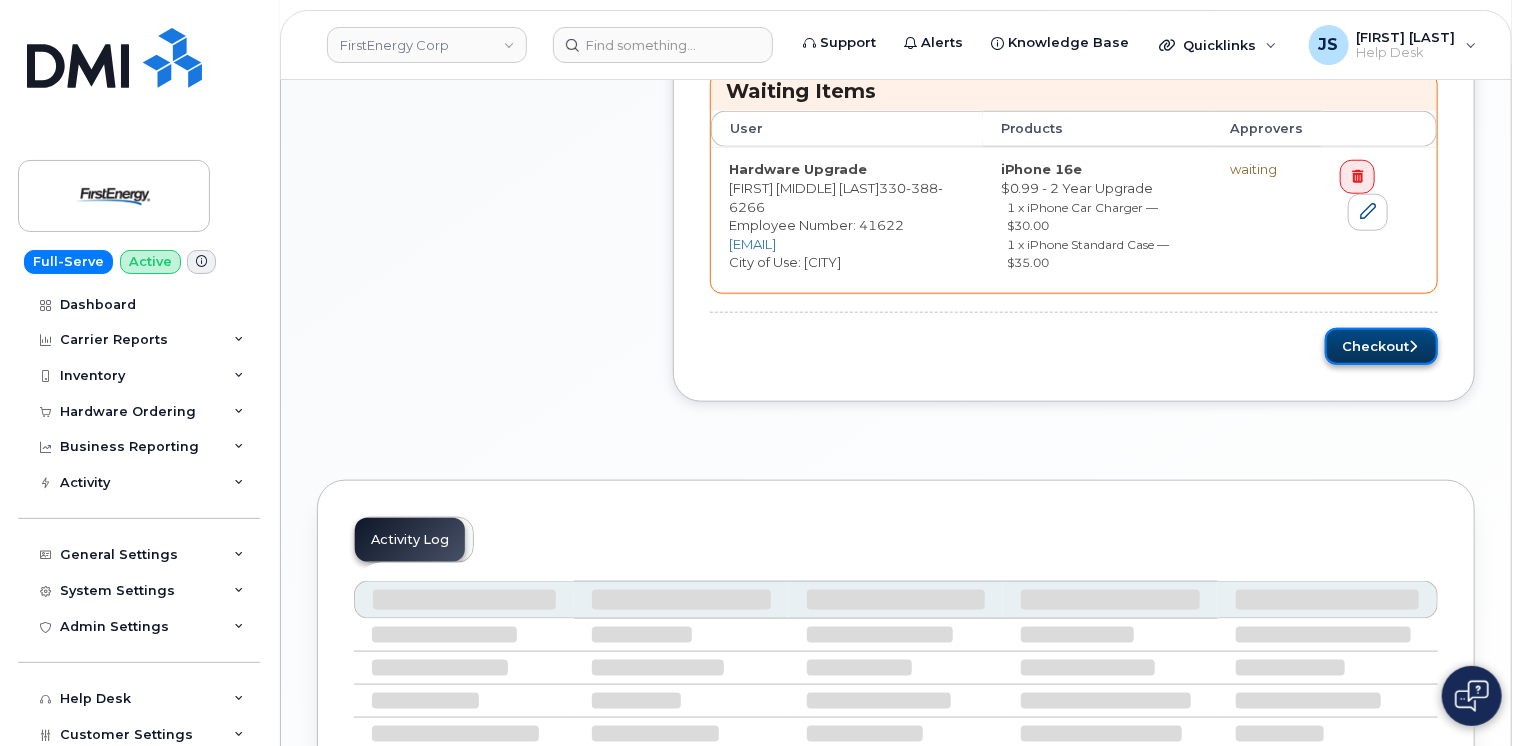 click on "Checkout" 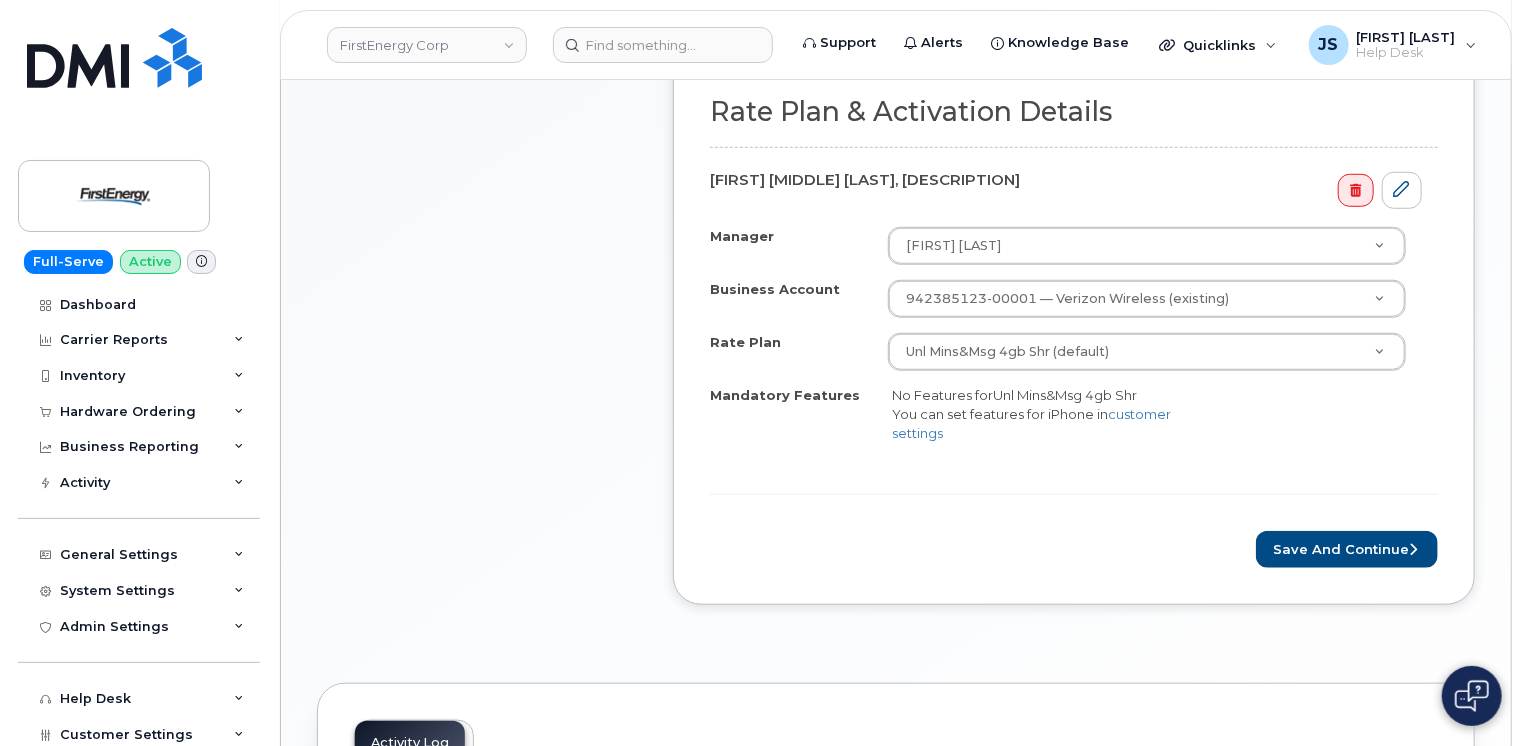 scroll, scrollTop: 700, scrollLeft: 0, axis: vertical 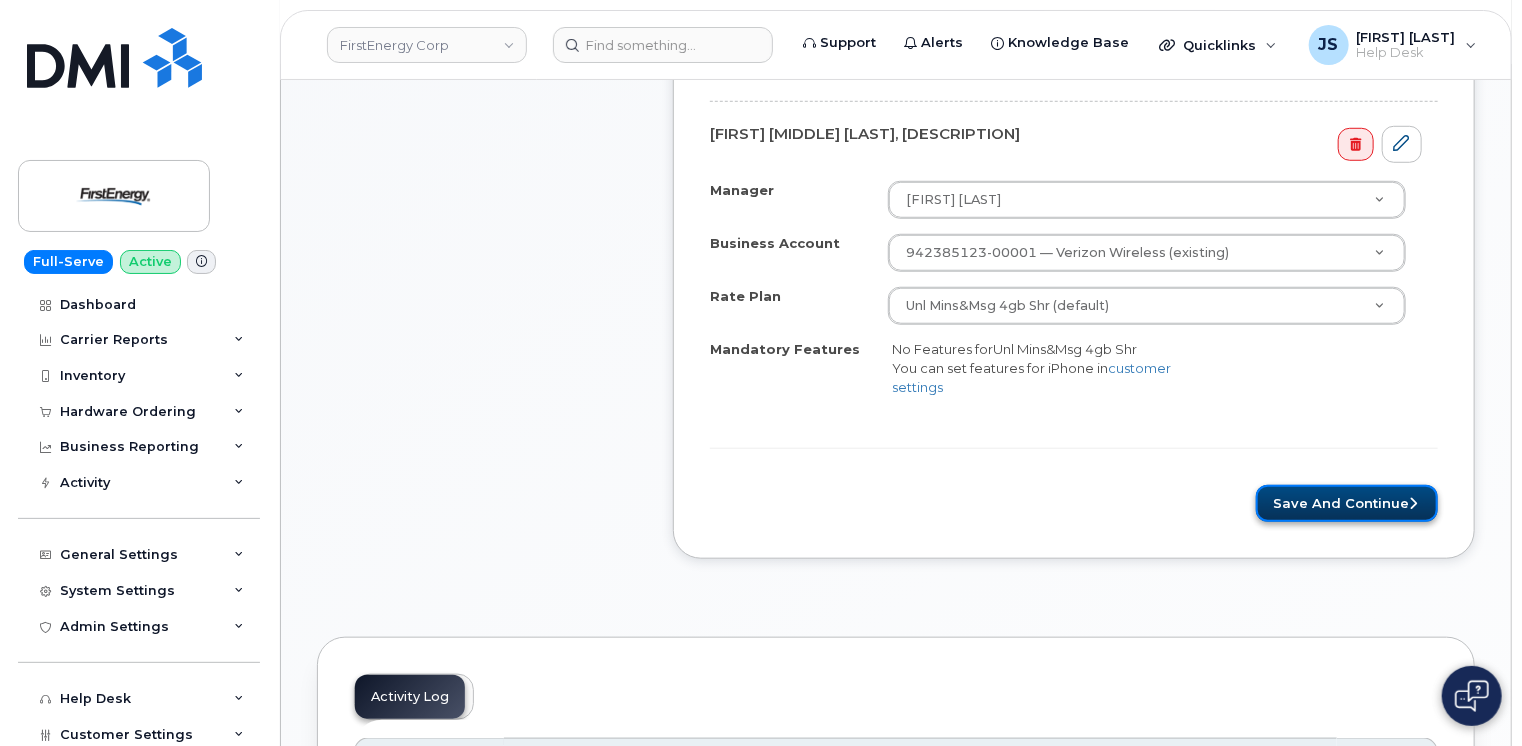 click on "Save and Continue" 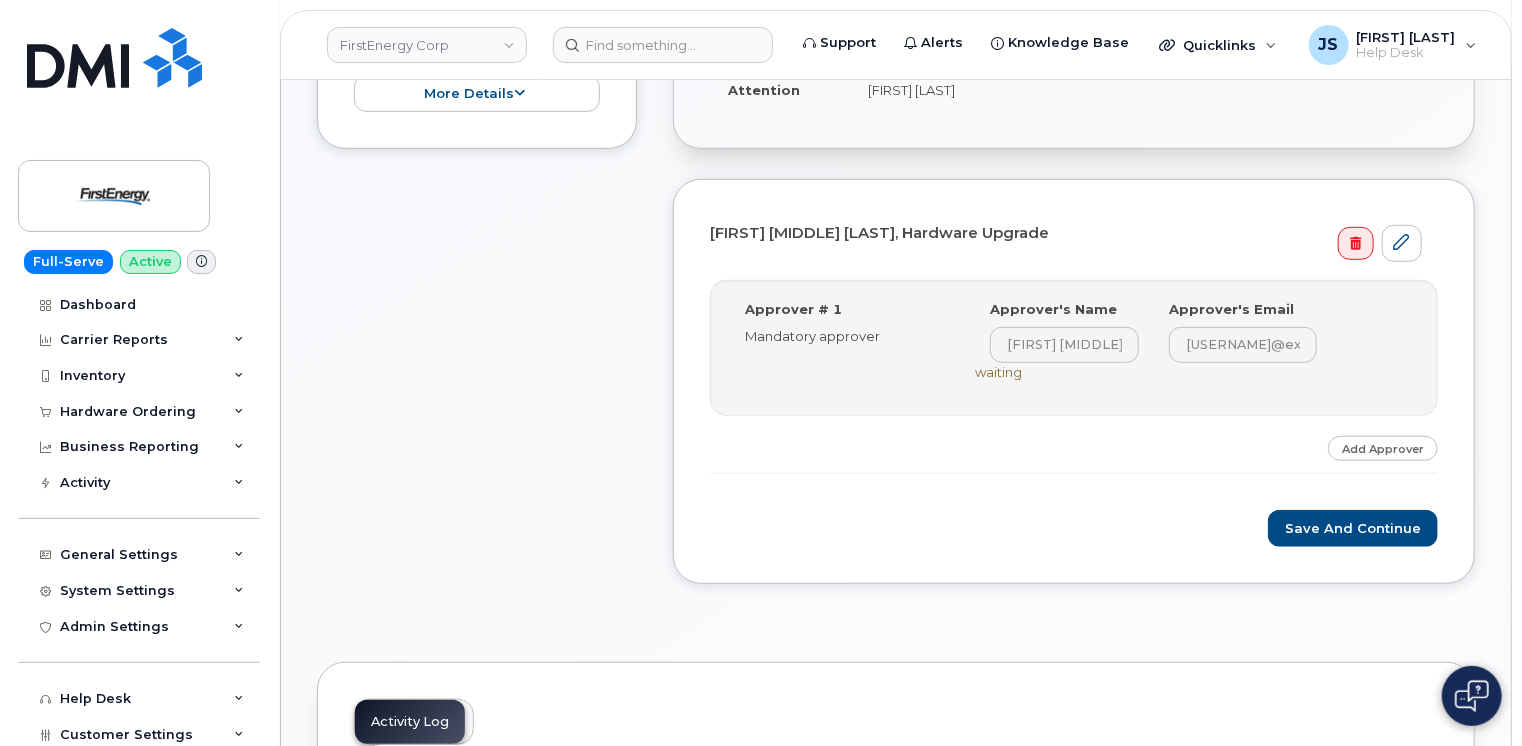 scroll, scrollTop: 600, scrollLeft: 0, axis: vertical 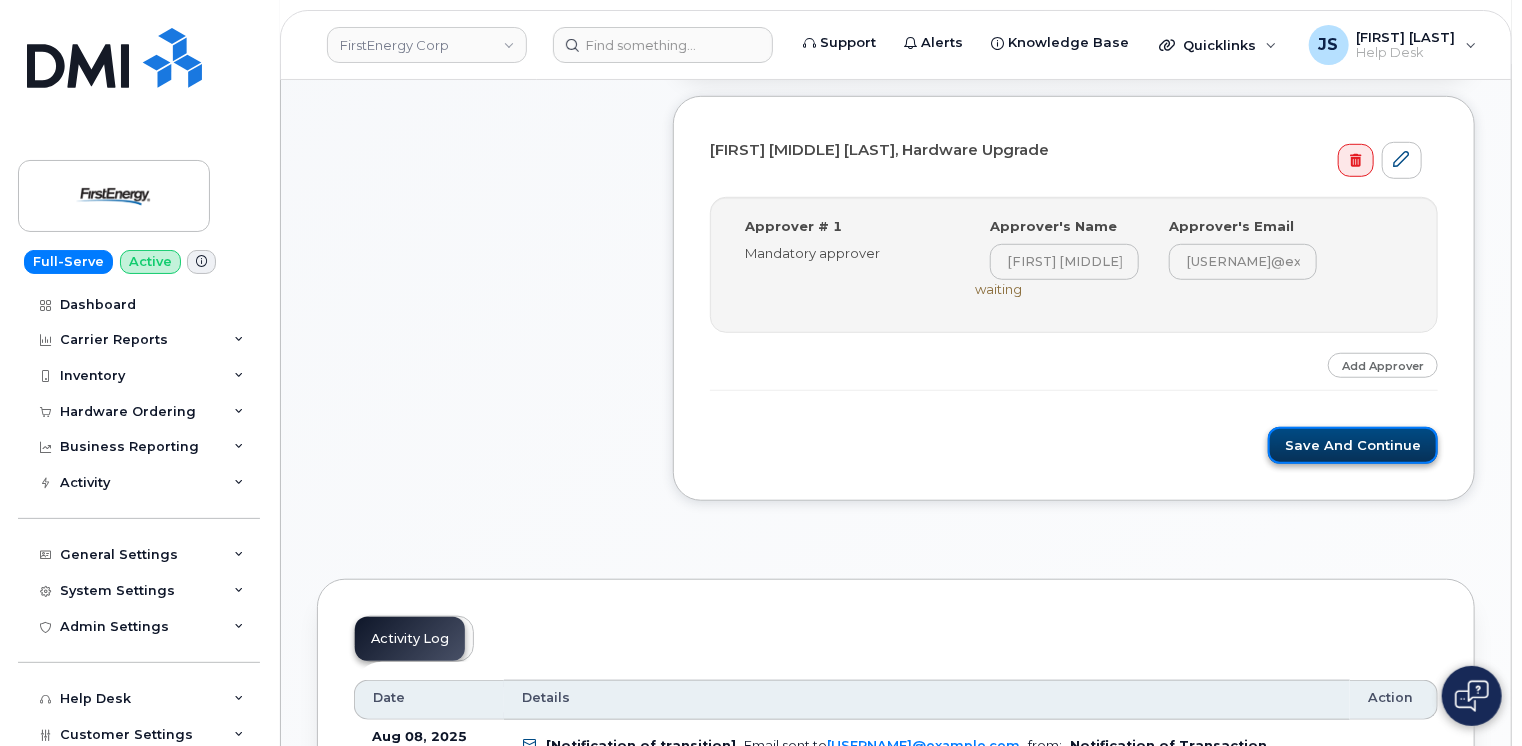 click on "Save and Continue" 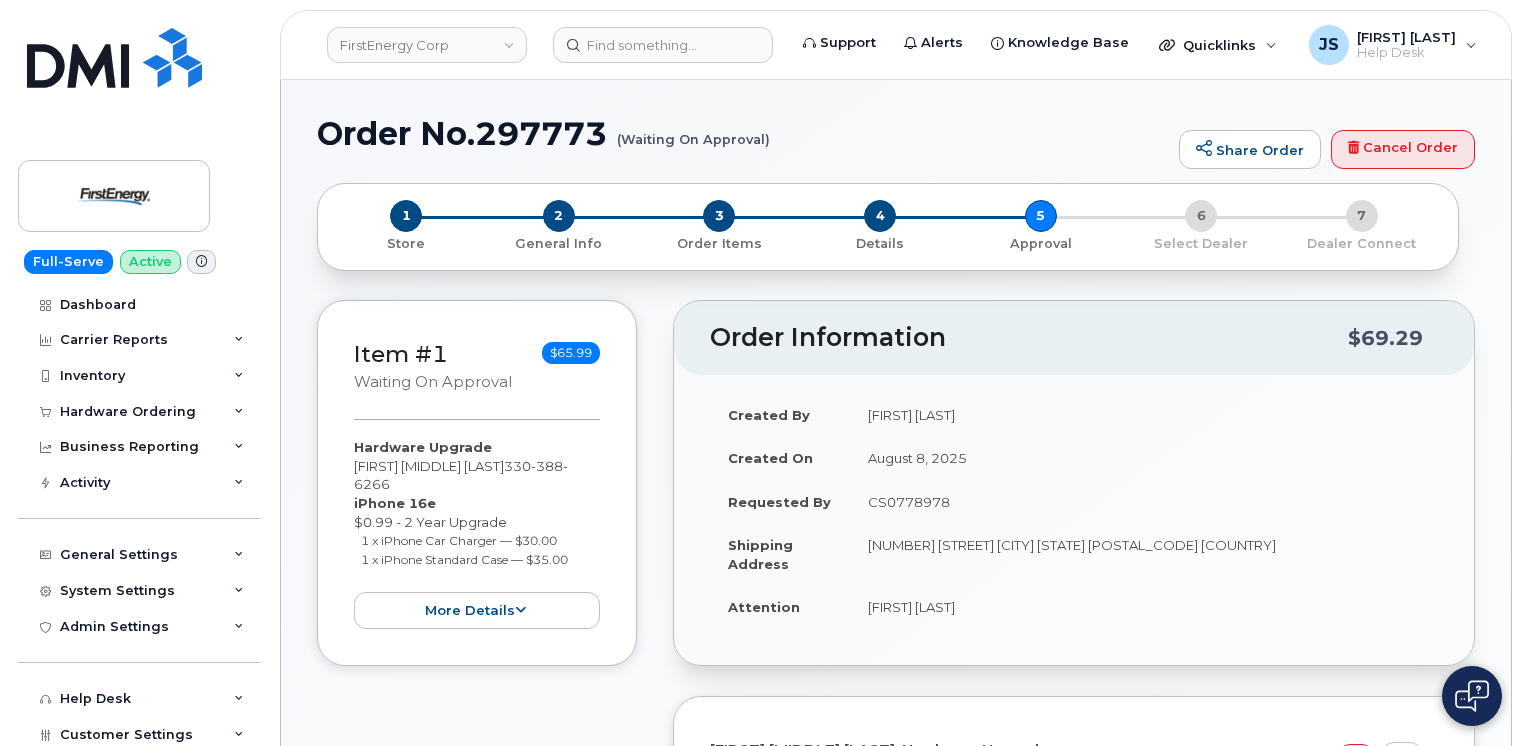 scroll, scrollTop: 0, scrollLeft: 0, axis: both 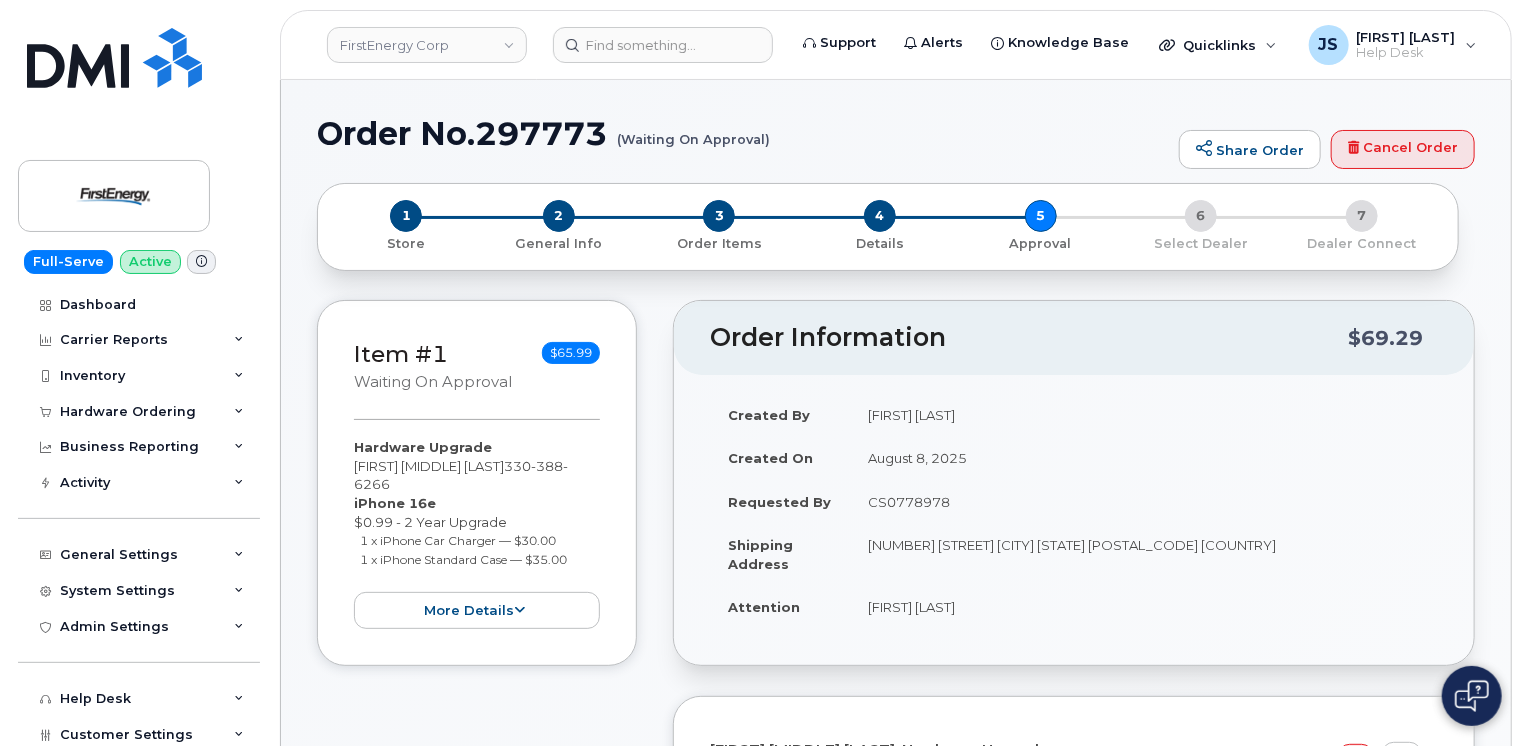 click on "Order No.297773
(Waiting On Approval)" 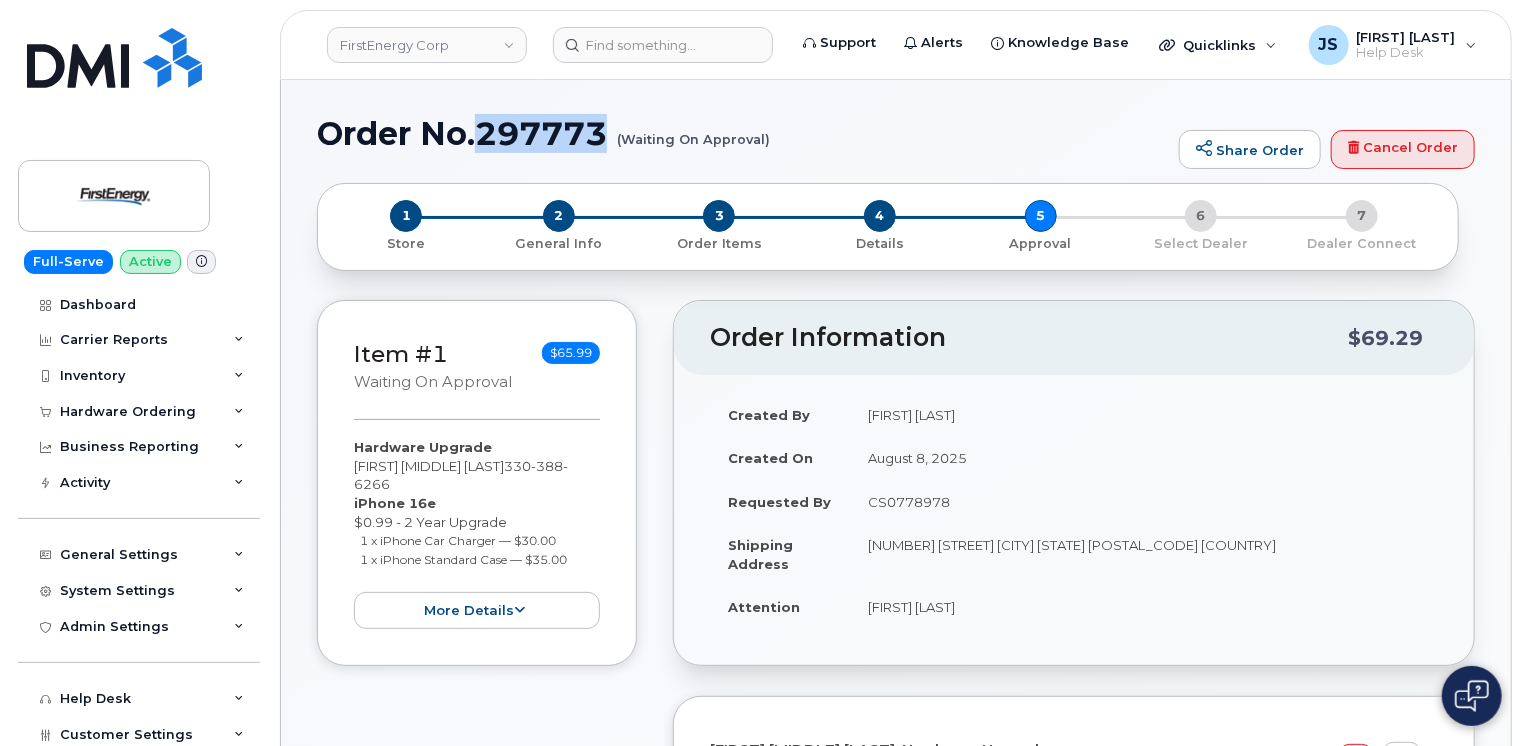click on "Order No.297773
(Waiting On Approval)" 